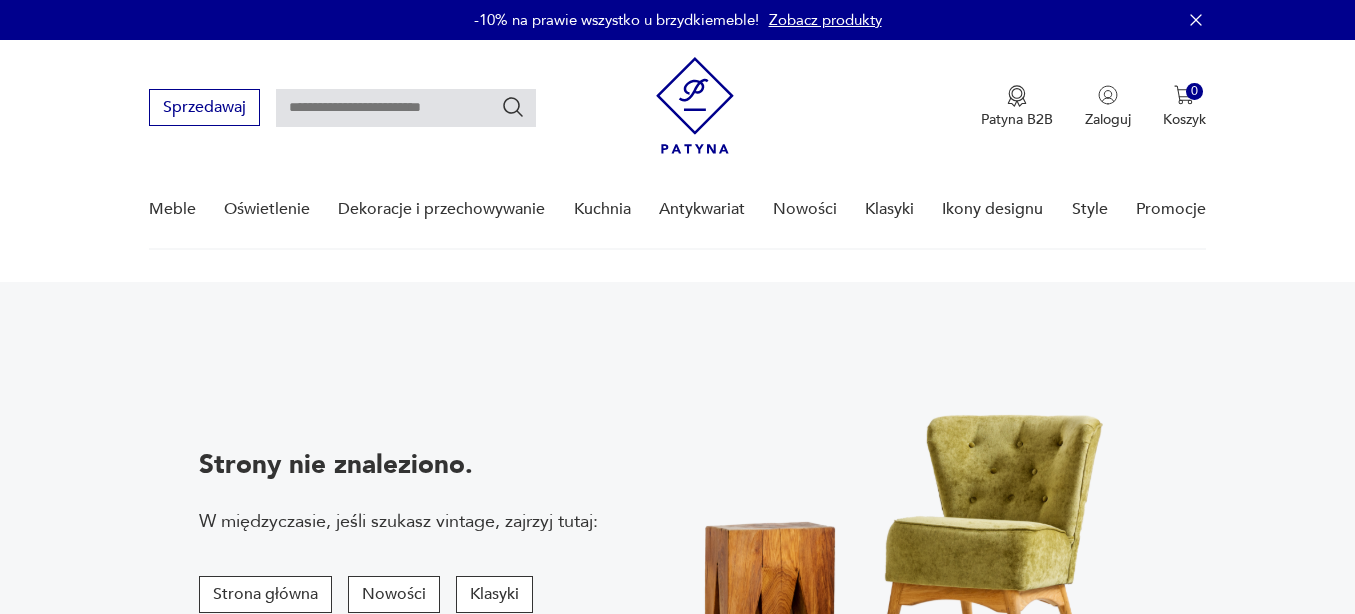 scroll, scrollTop: 0, scrollLeft: 0, axis: both 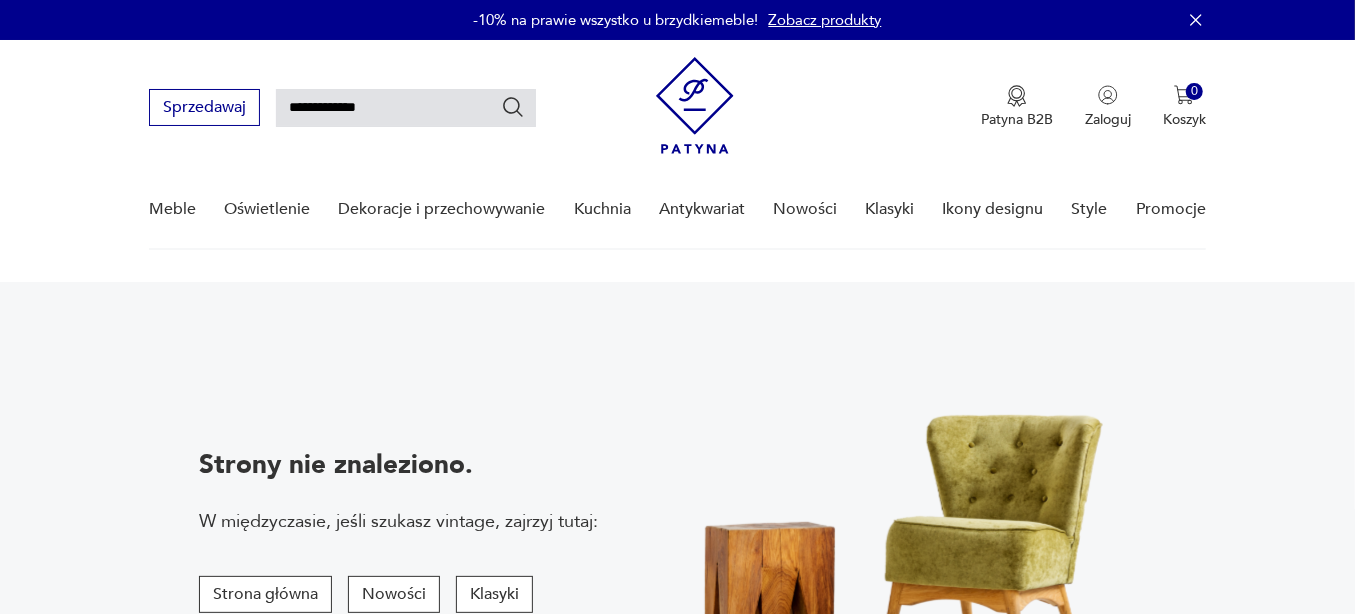 type on "**********" 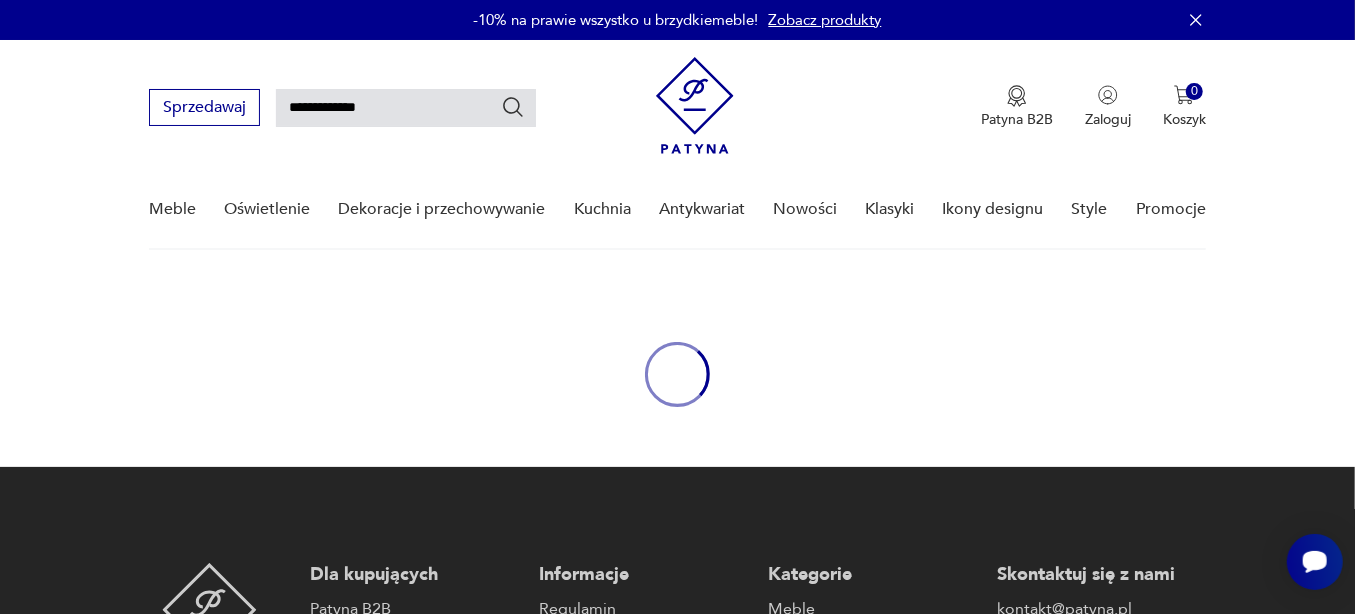 scroll, scrollTop: 0, scrollLeft: 0, axis: both 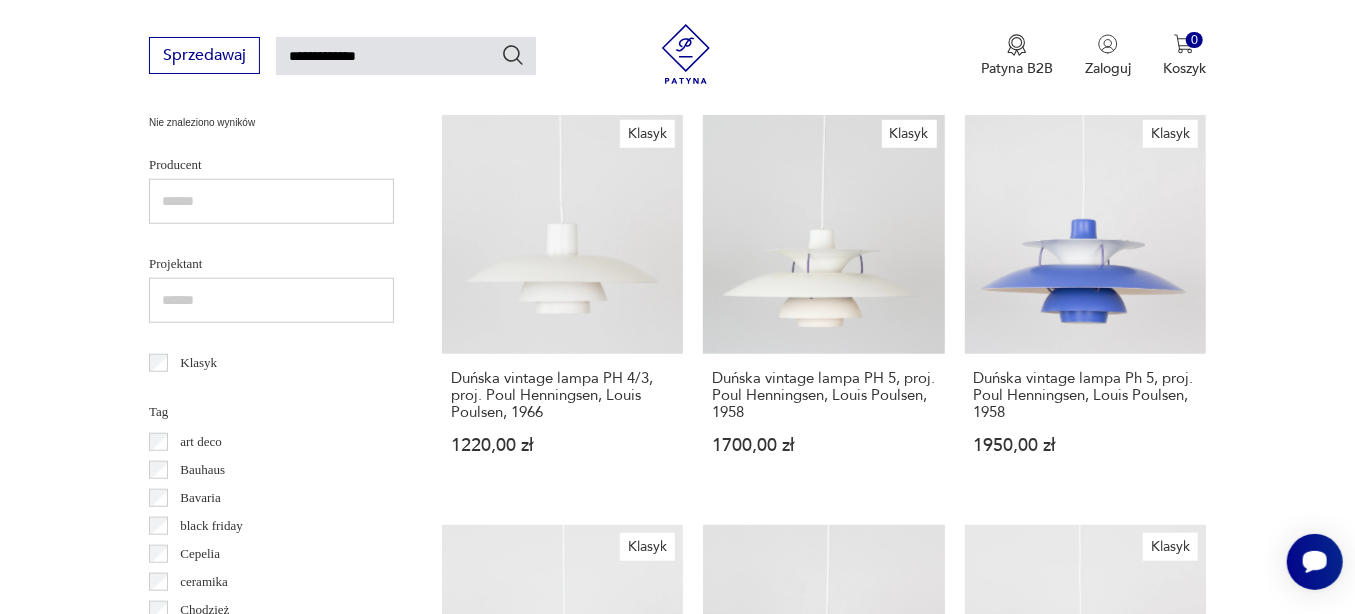 click on "Filtruj produkty Oświetlenie (109) Cena MIN MAX OK Promocja Datowanie OK Kraj pochodzenia Nie znaleziono wyników Producent Projektant Klasyk Tag art deco Bauhaus Bavaria black friday Cepelia ceramika Chodzież Ćmielów Wyczyść filtry Znaleziono  109   produktów Filtruj Sortuj według daty dodania Sortuj według daty dodania Klasyk Para [COUNTRY] kinkietów AJ Naebbet, proj. [PERSON], [BRAND], 1959 [PRICE] Klasyk Para [COUNTRY] kinkietów PH Hat, proj. [PERSON], [BRAND], 1961 [PRICE] Klasyk Lampa biurkowa VL38, proj. [PERSON], [BRAND], [DECADE] [PRICE] Klasyk [COUNTRY] vintage lampa PH 4/3, proj. [PERSON], [BRAND], 1966 [PRICE] Klasyk [COUNTRY] vintage lampa PH 5, proj. [PERSON], [BRAND], 1958 [PRICE] Klasyk [COUNTRY] vintage lampa Ph 5, proj. [PERSON], [BRAND], 1958 [PRICE] Klasyk [COUNTRY] vintage lampa Ph 5, proj. [PERSON], [BRAND], 1958 [PRICE] [PRICE] Klasyk [PRICE] Klasyk" at bounding box center [677, 988] 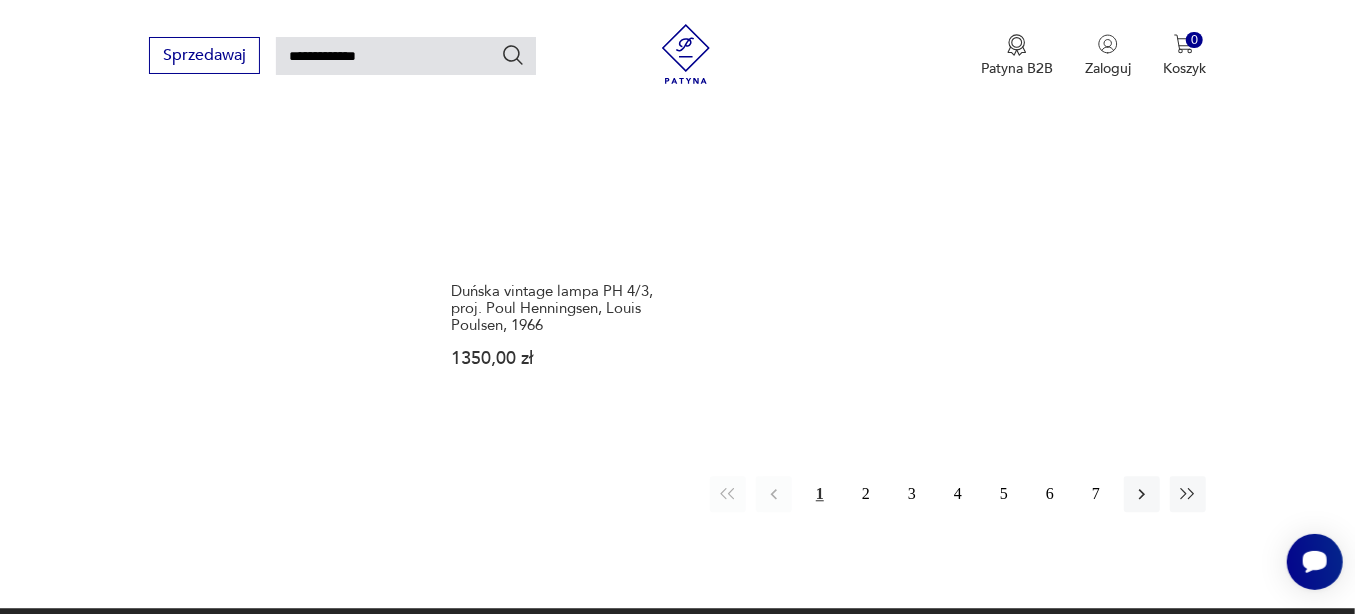 scroll, scrollTop: 2479, scrollLeft: 0, axis: vertical 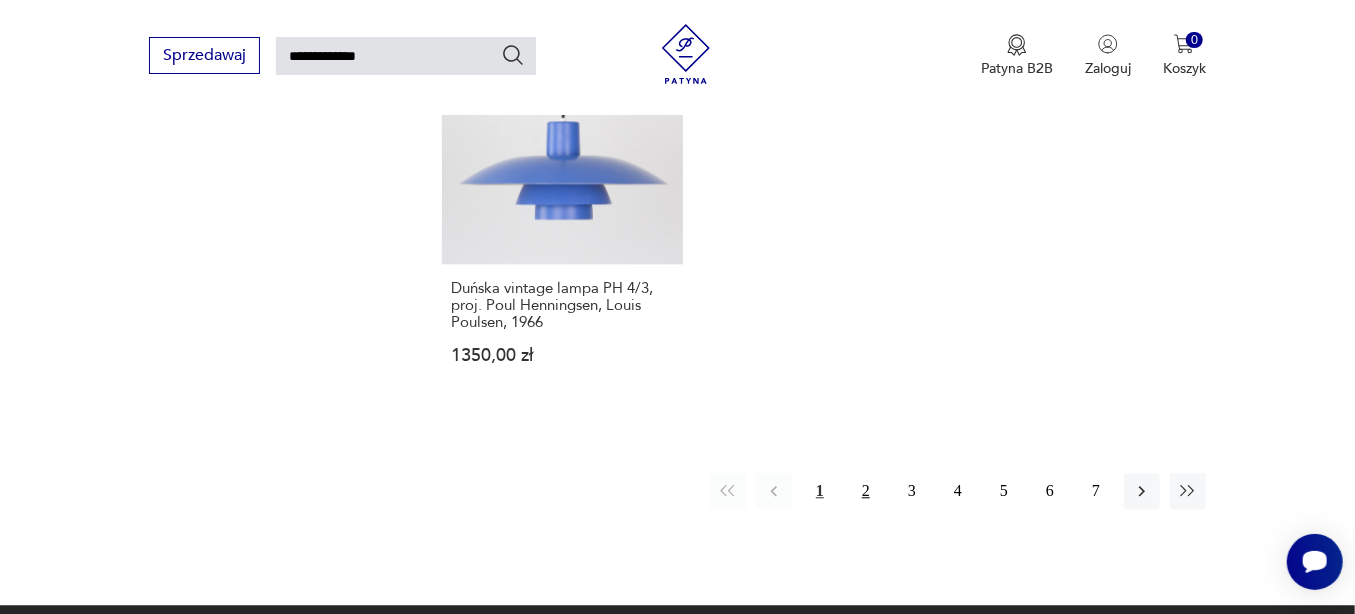 click on "2" at bounding box center (866, 491) 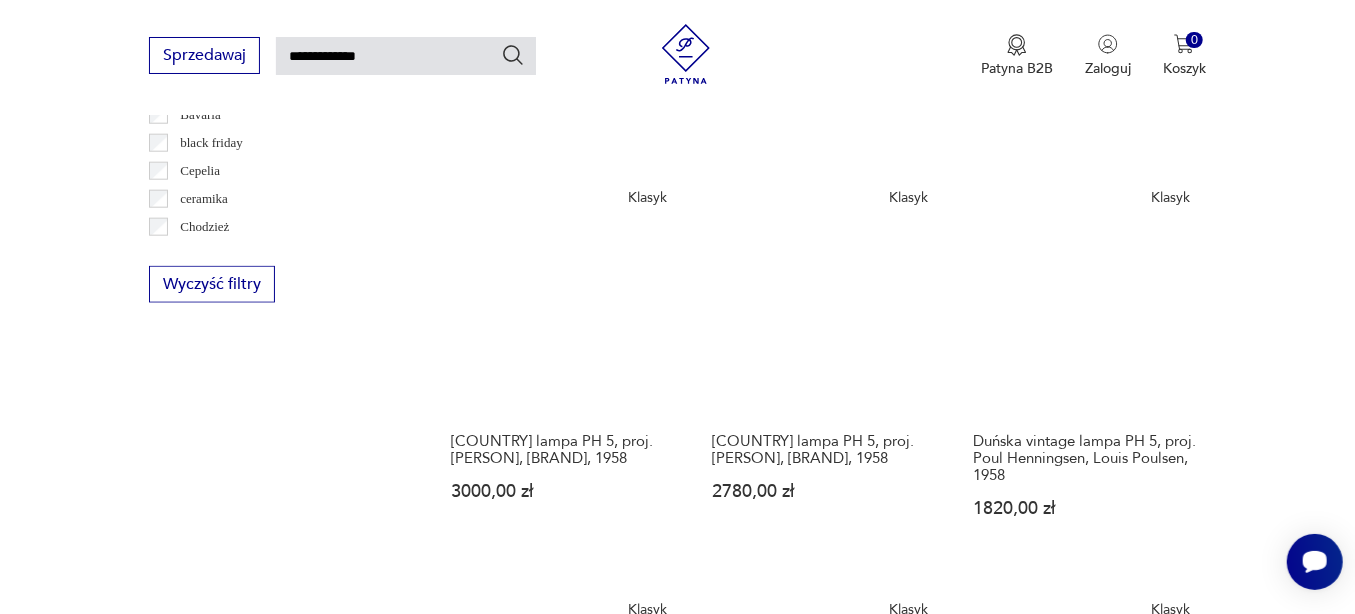 scroll, scrollTop: 1128, scrollLeft: 0, axis: vertical 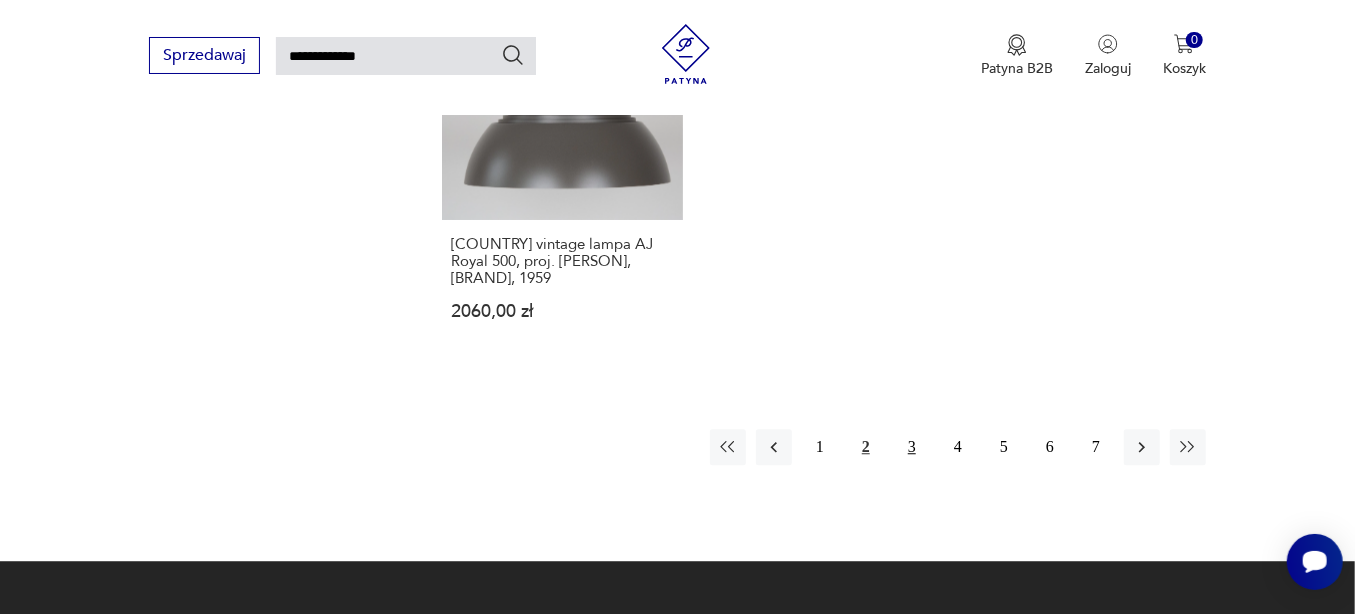 click on "3" at bounding box center (912, 447) 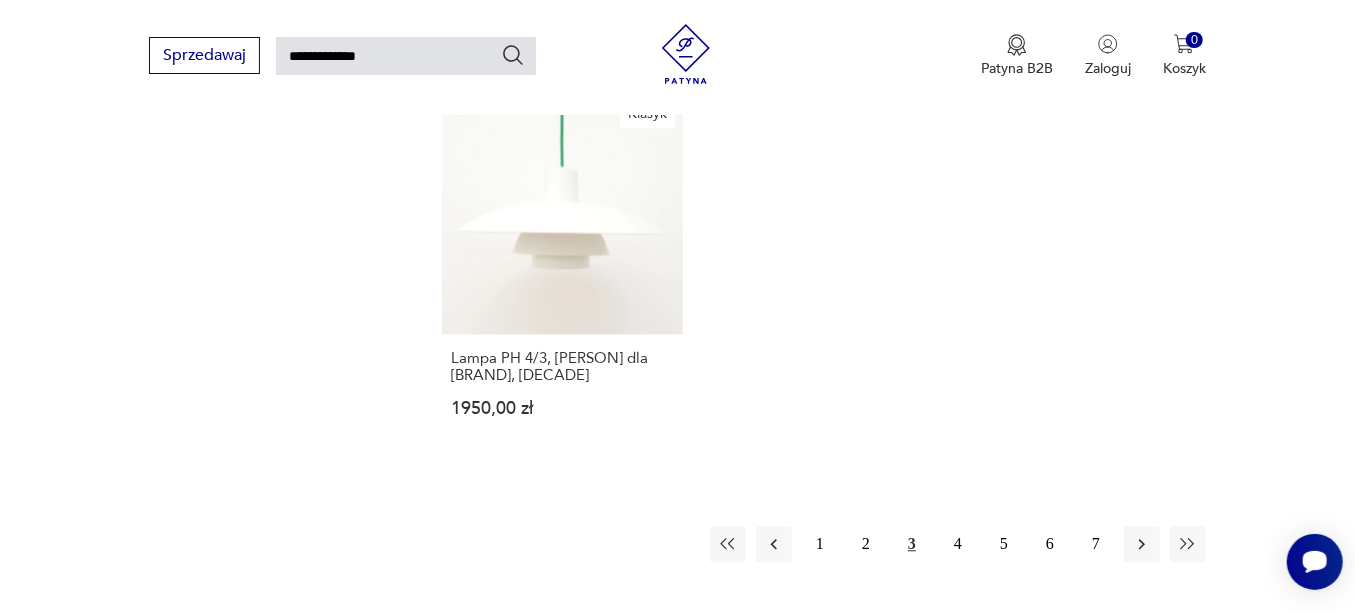 scroll, scrollTop: 2416, scrollLeft: 0, axis: vertical 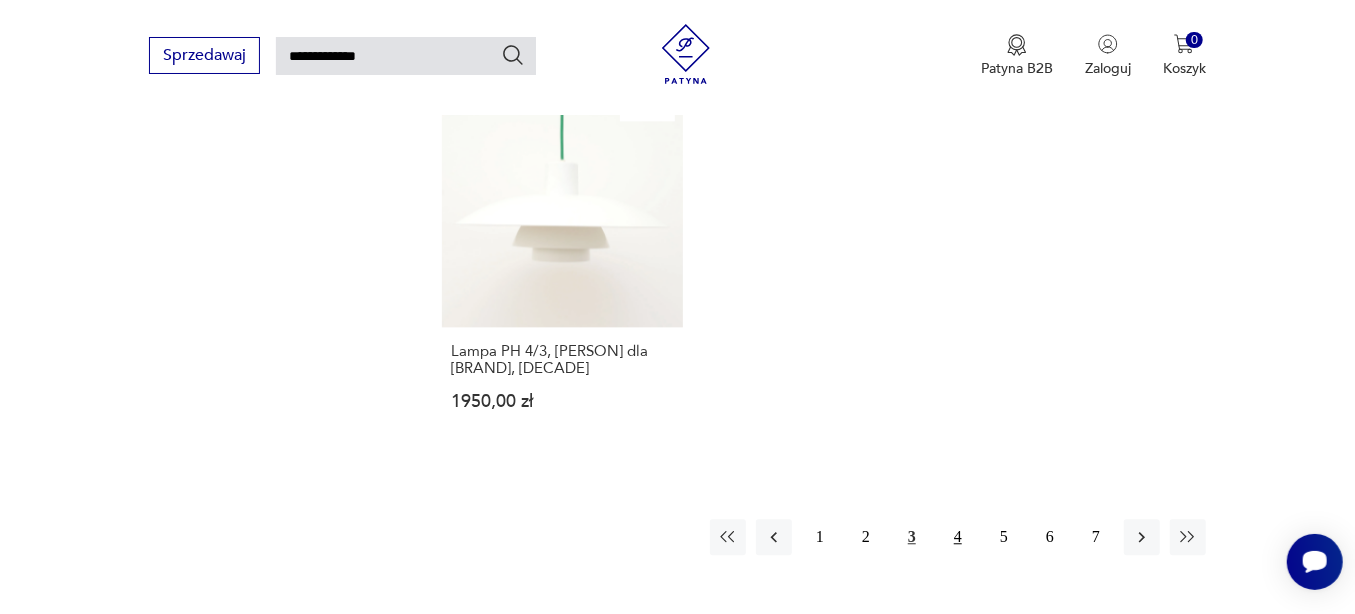 click on "4" at bounding box center (958, 537) 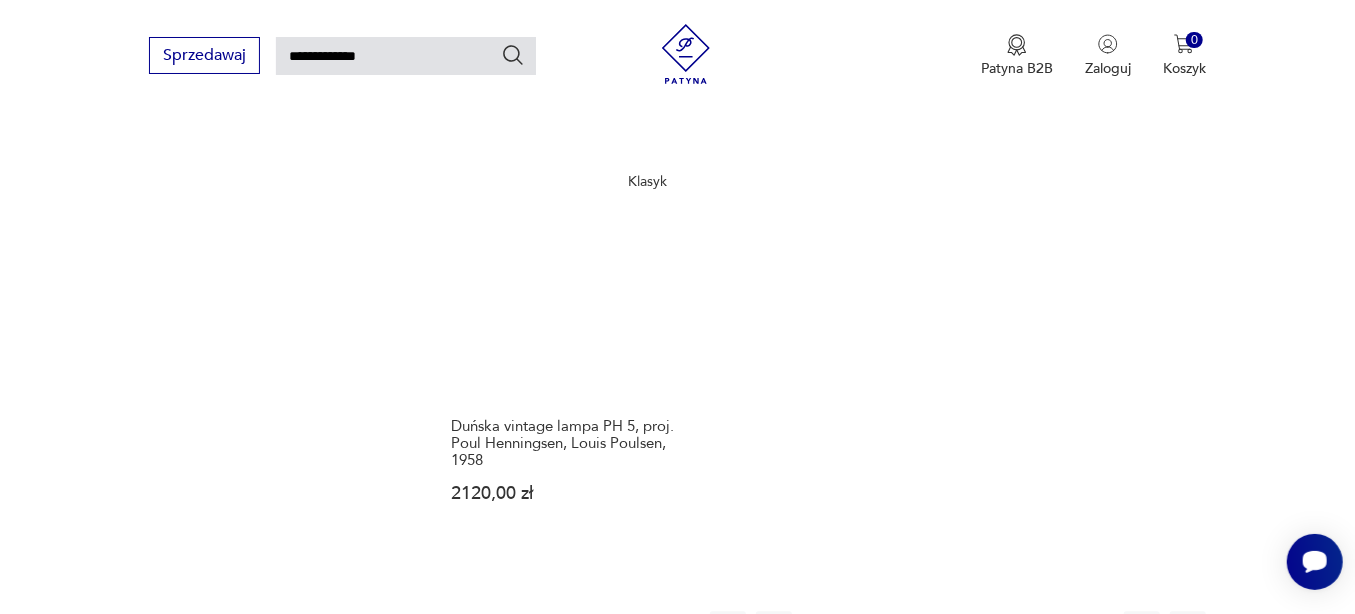 scroll, scrollTop: 2419, scrollLeft: 0, axis: vertical 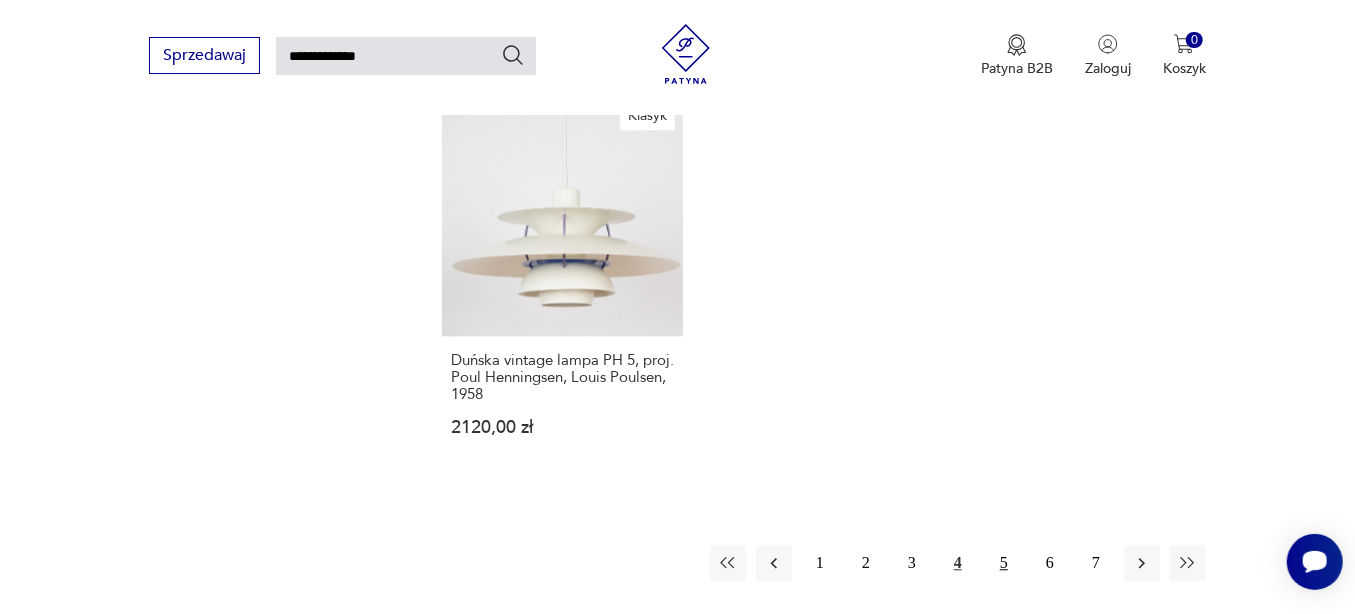 click on "5" at bounding box center (1004, 563) 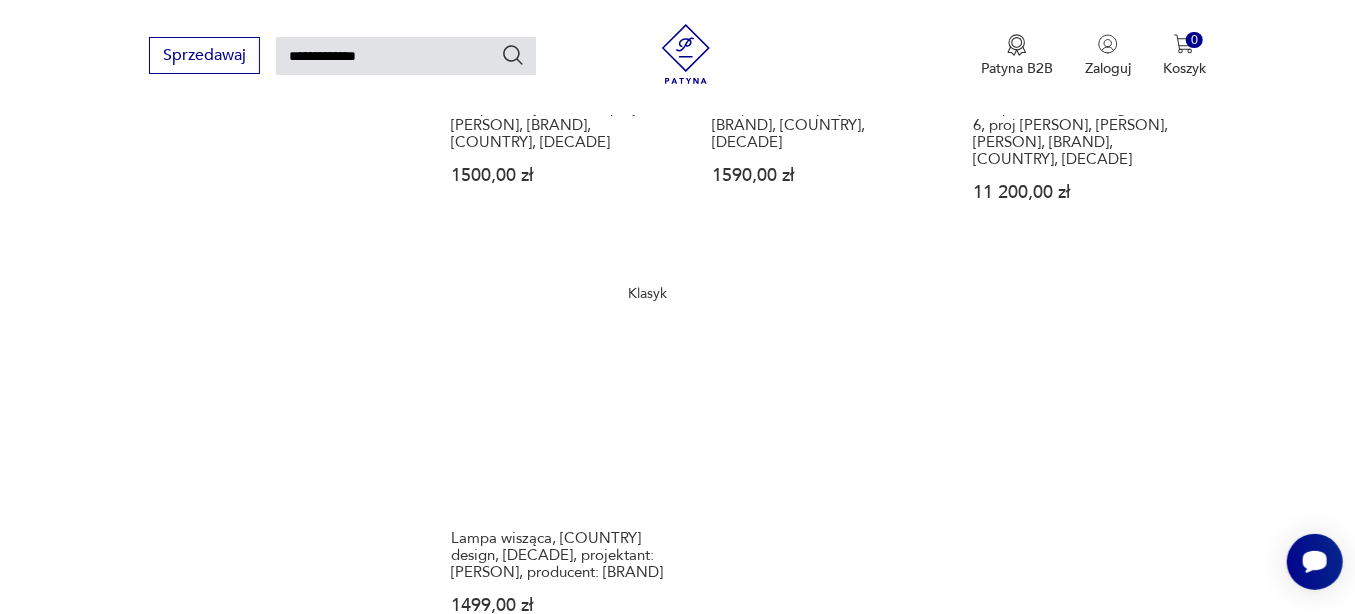 scroll, scrollTop: 2515, scrollLeft: 0, axis: vertical 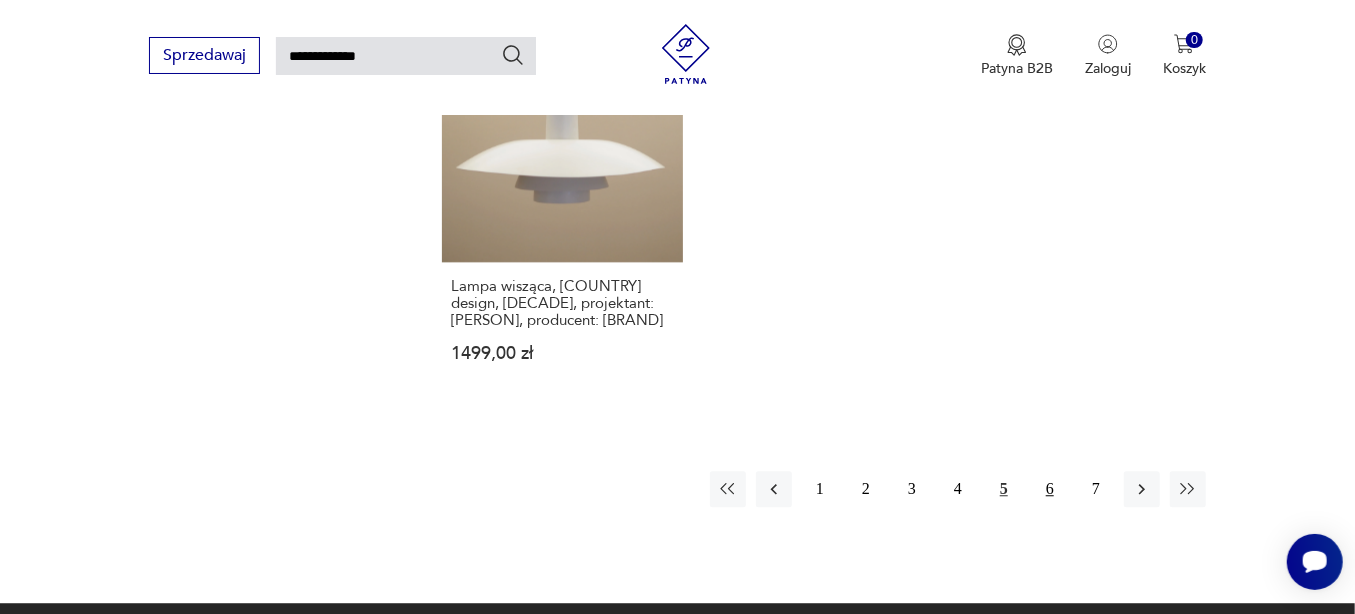 click on "6" at bounding box center [1050, 489] 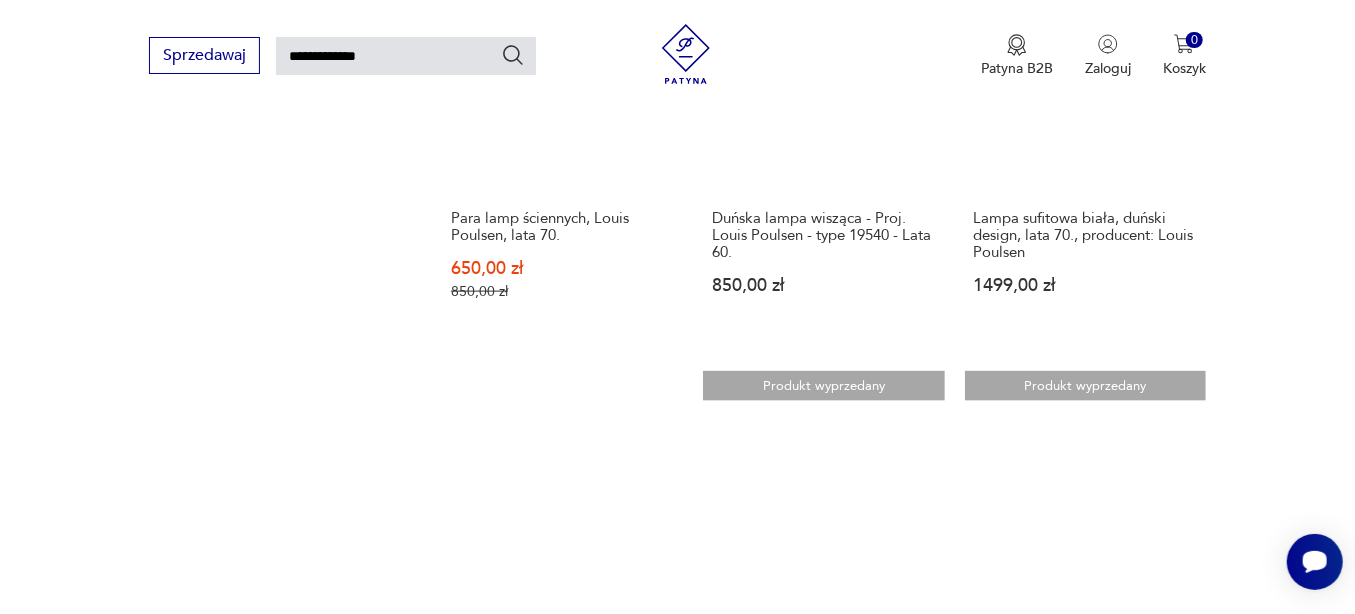 scroll, scrollTop: 1150, scrollLeft: 0, axis: vertical 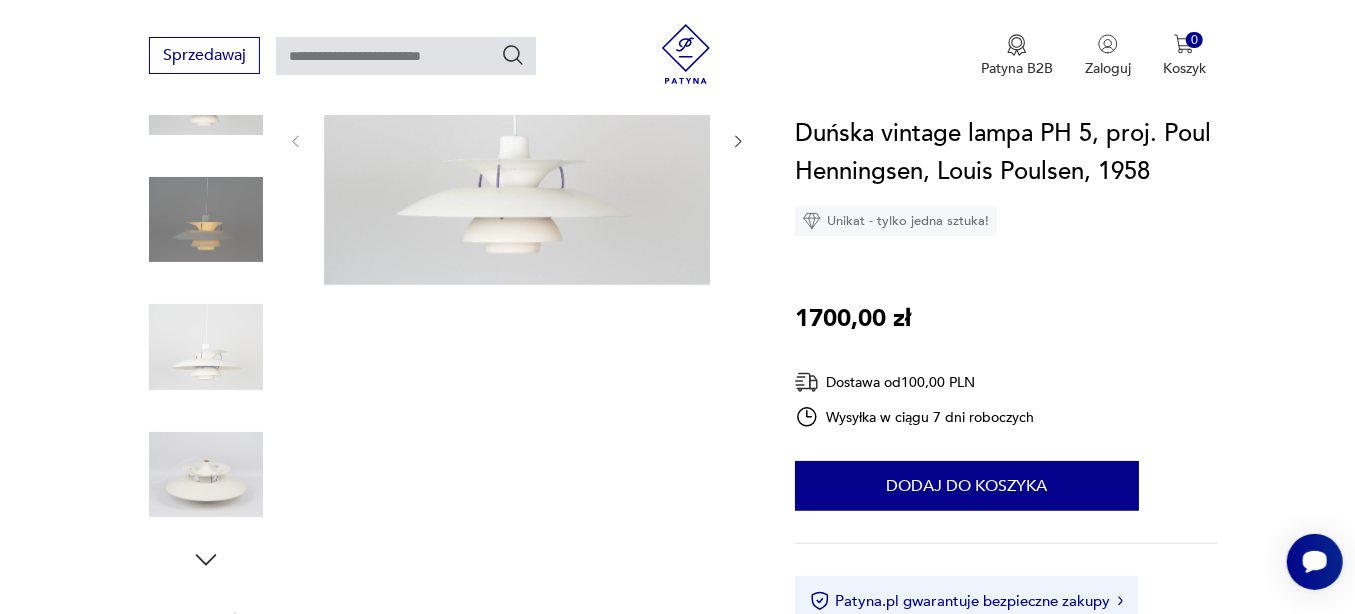 click at bounding box center (0, 0) 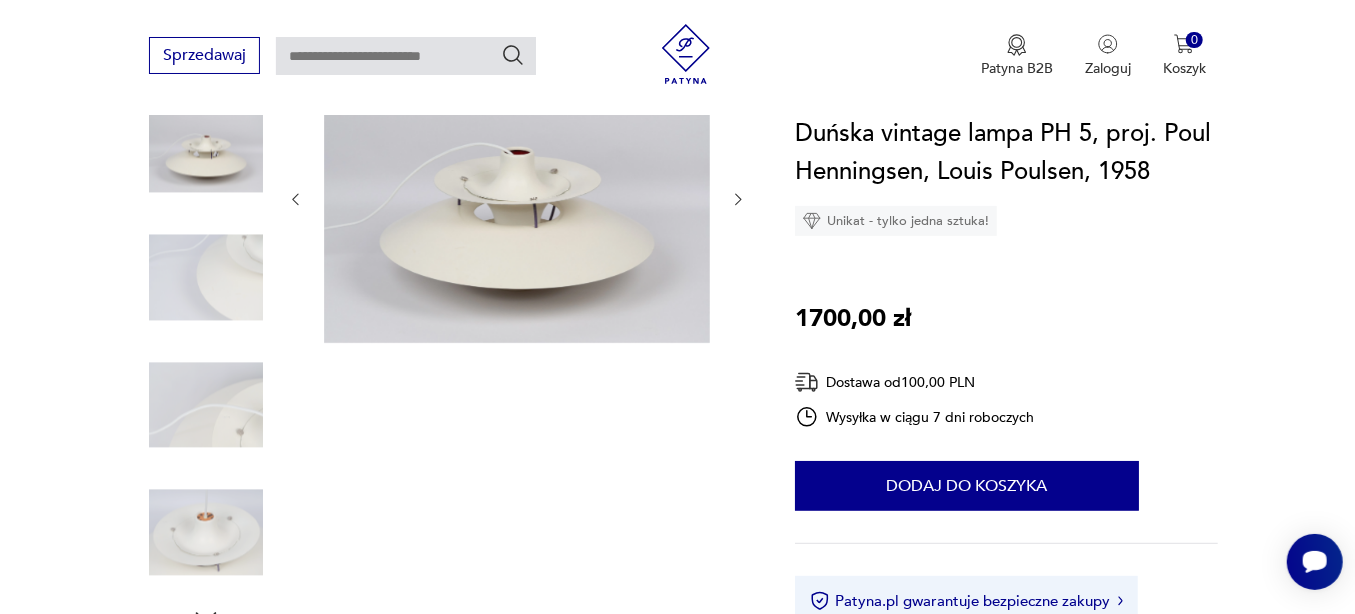 scroll, scrollTop: 186, scrollLeft: 0, axis: vertical 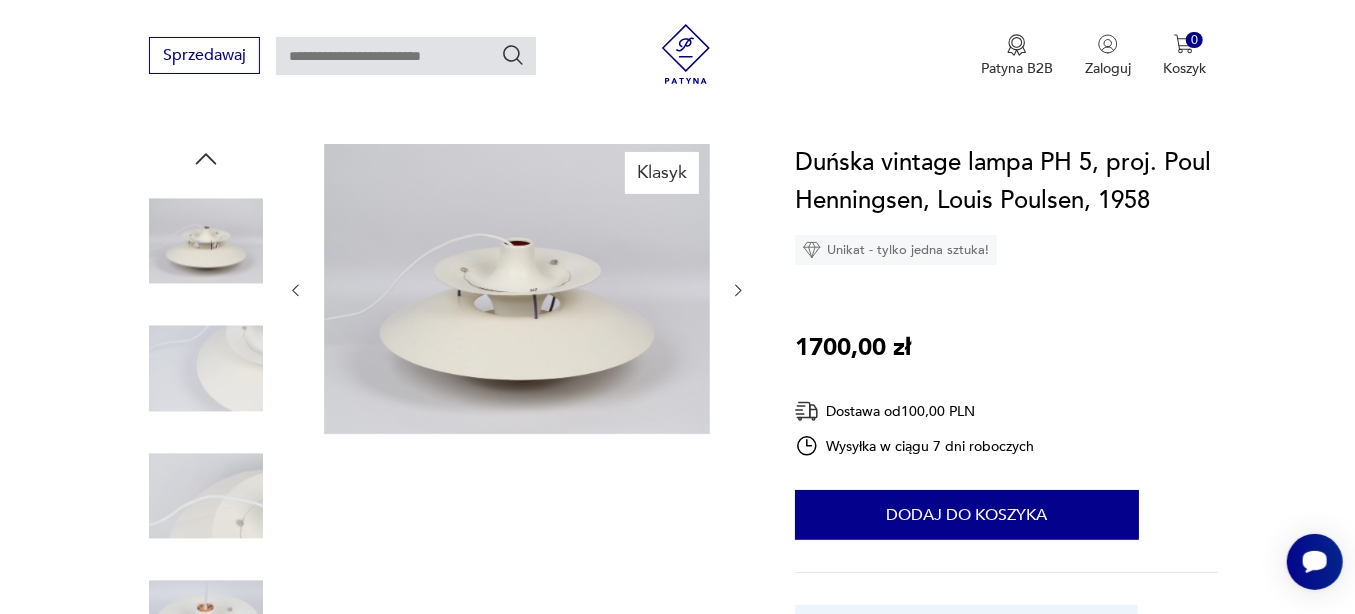 click at bounding box center [739, 291] 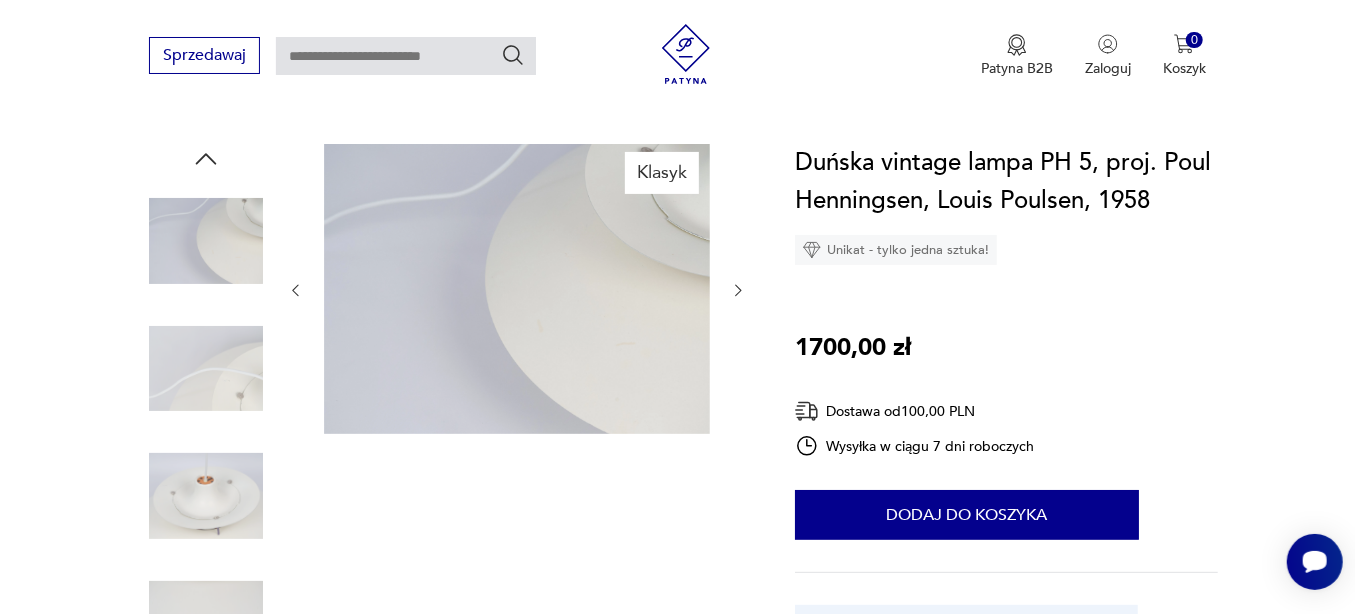 click at bounding box center (739, 291) 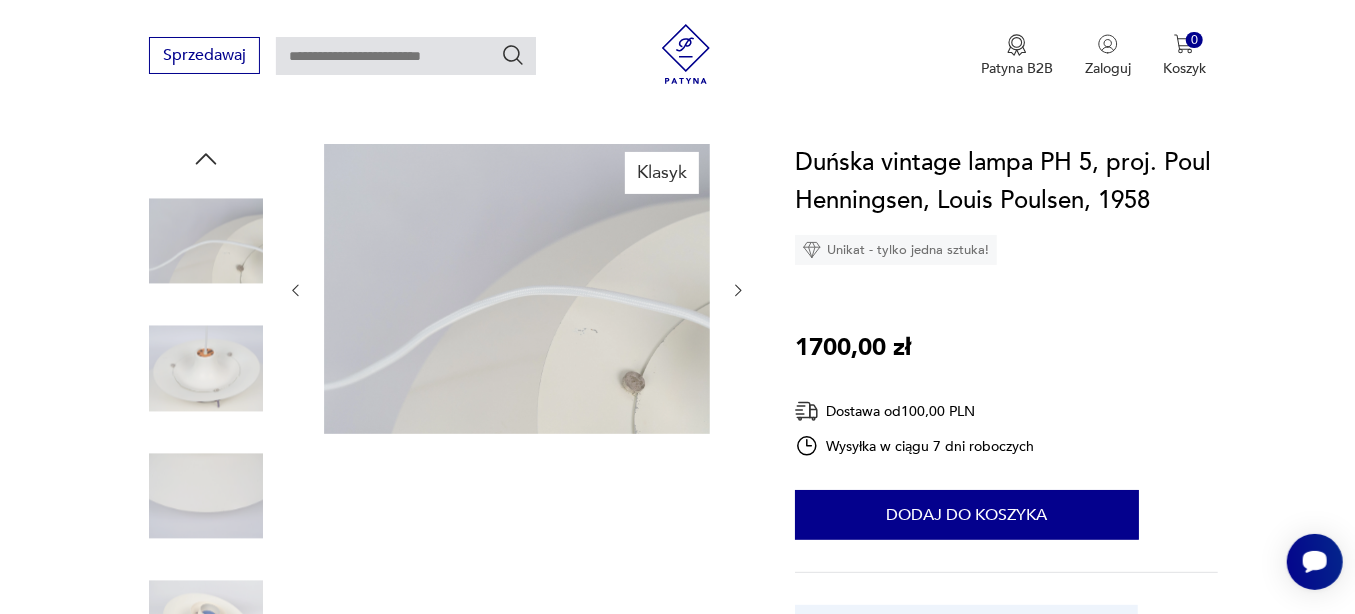 click at bounding box center [739, 291] 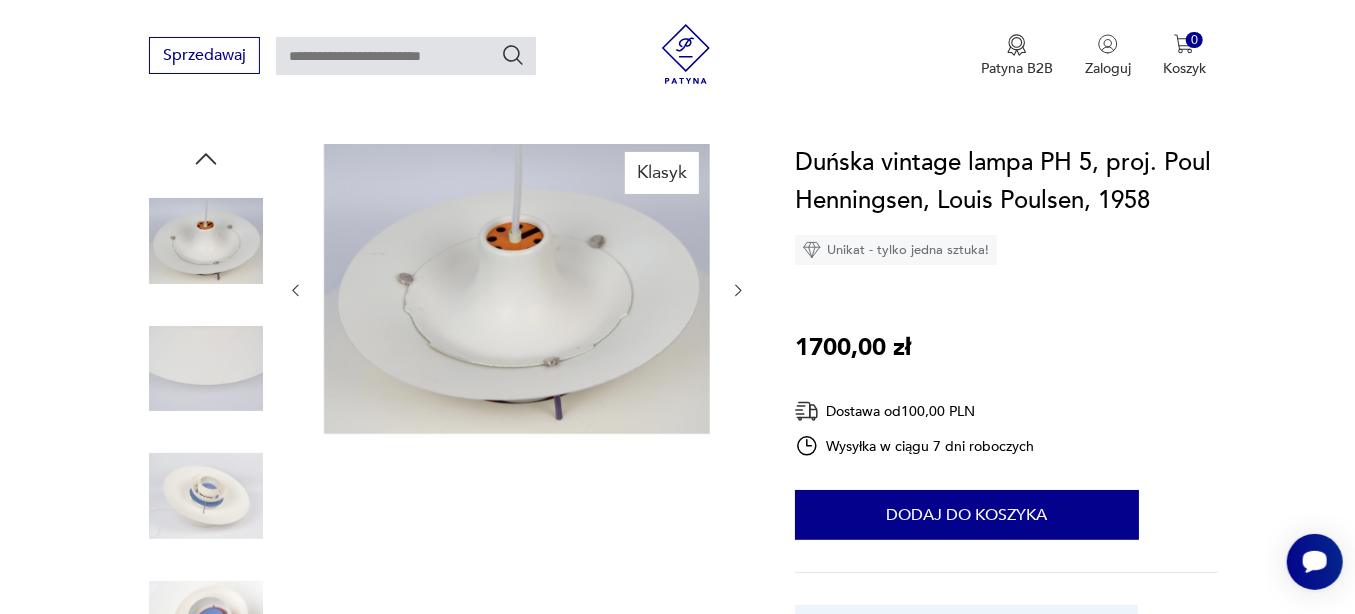 click at bounding box center (738, 290) 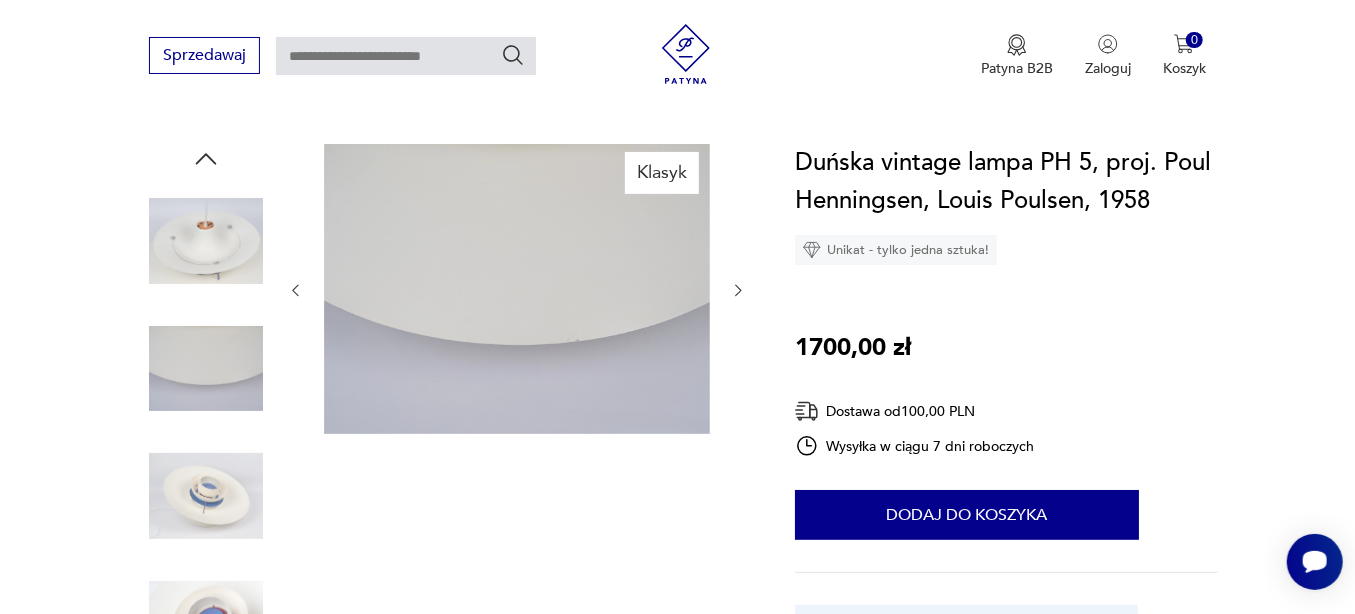 click at bounding box center (738, 290) 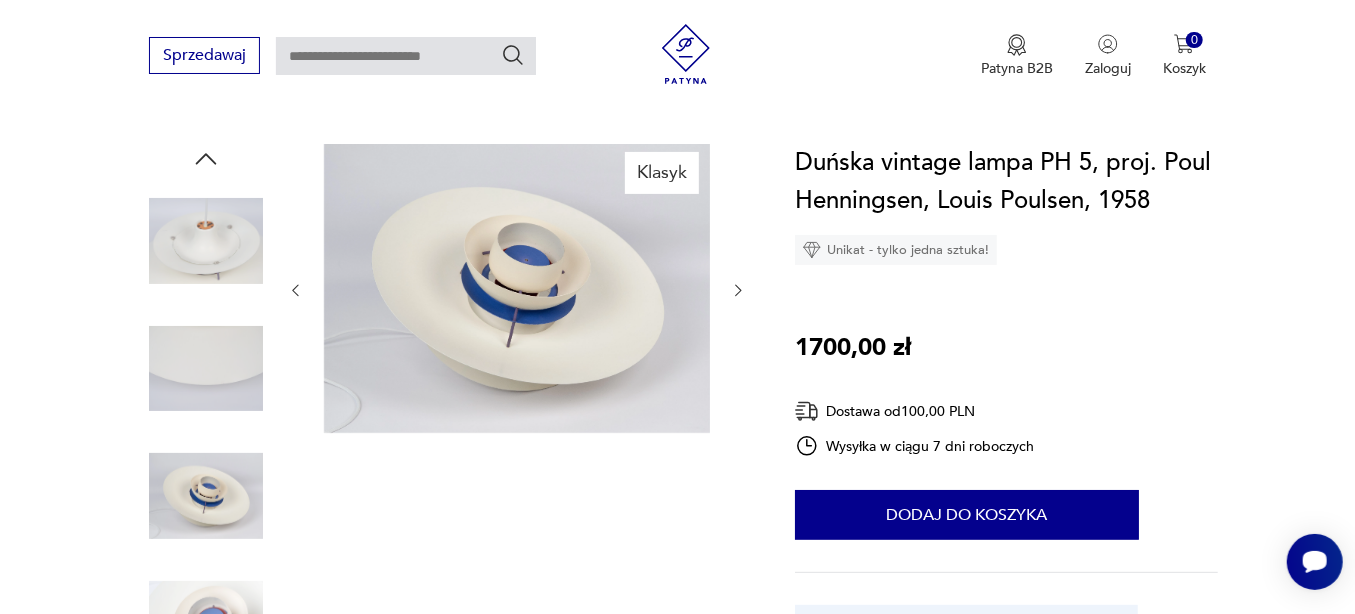 click at bounding box center (738, 290) 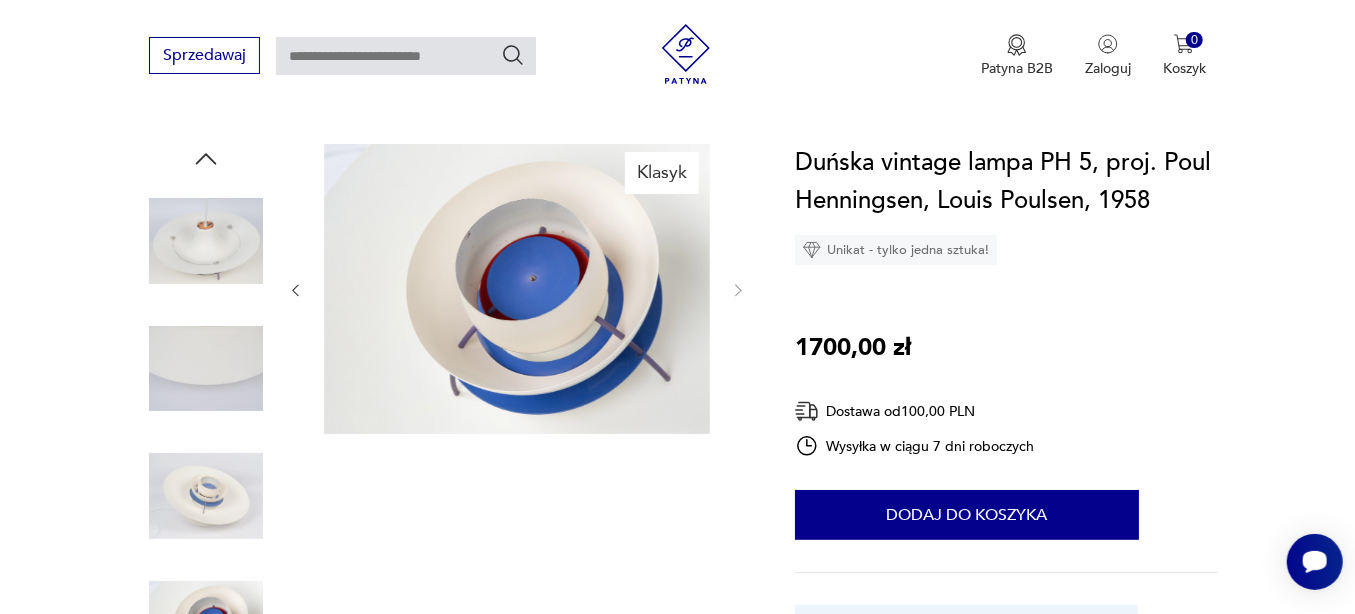 click at bounding box center (295, 290) 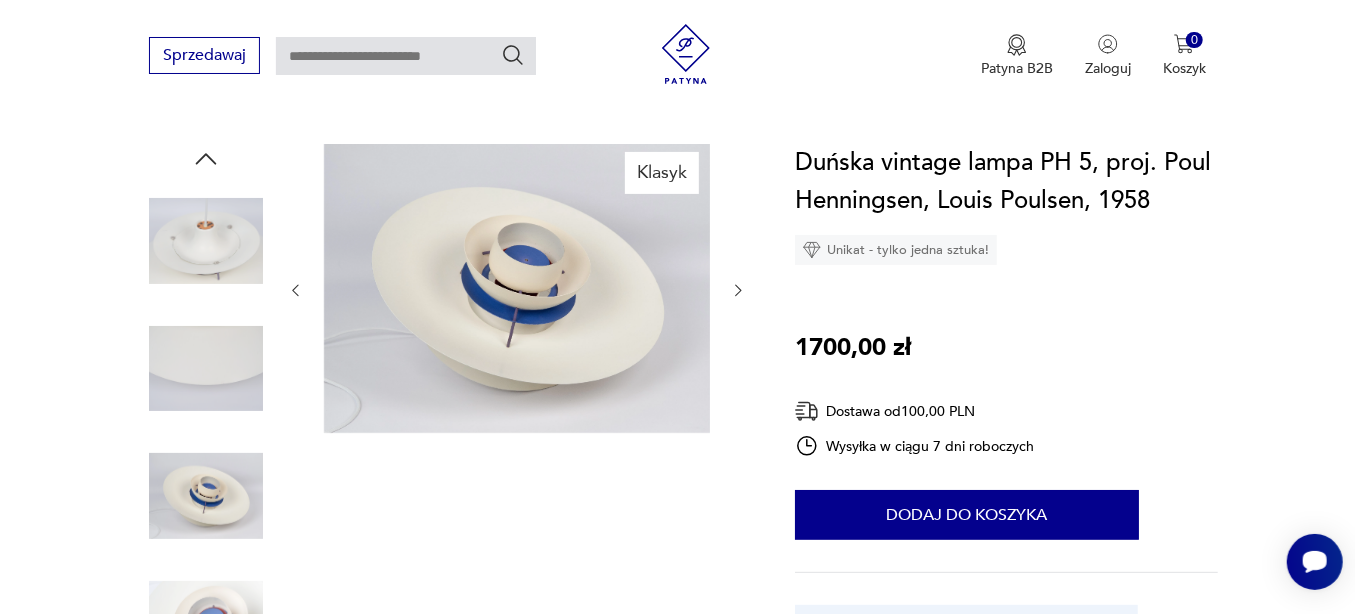 click at bounding box center (295, 290) 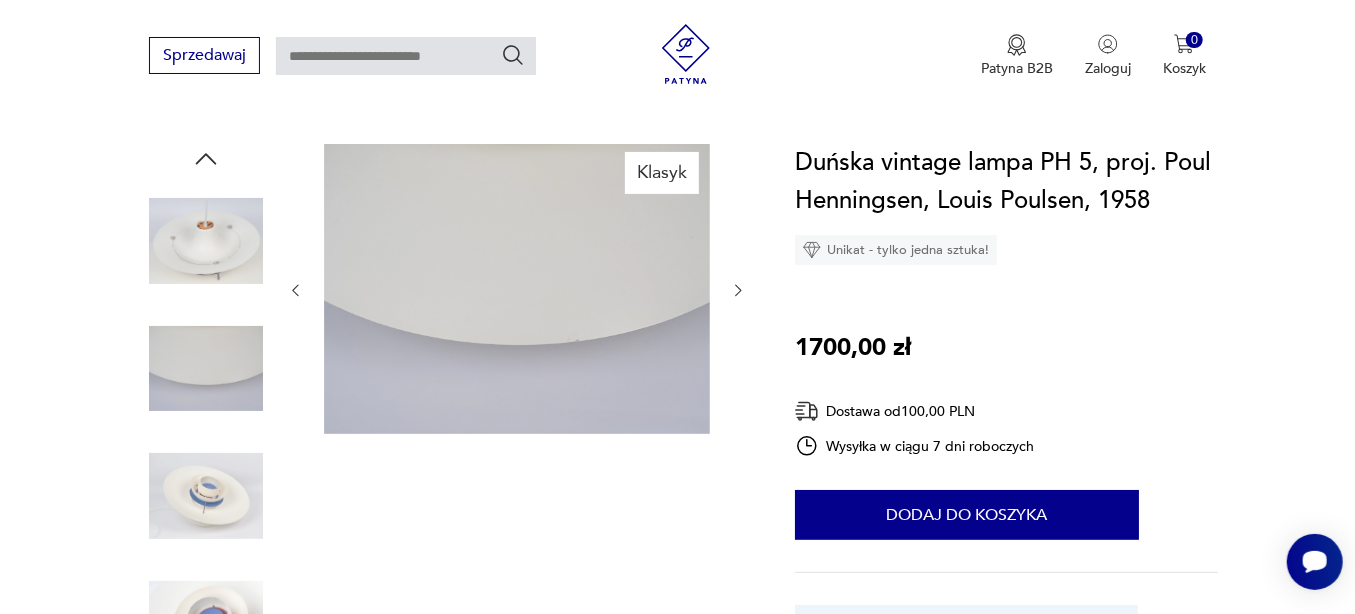 click at bounding box center (295, 290) 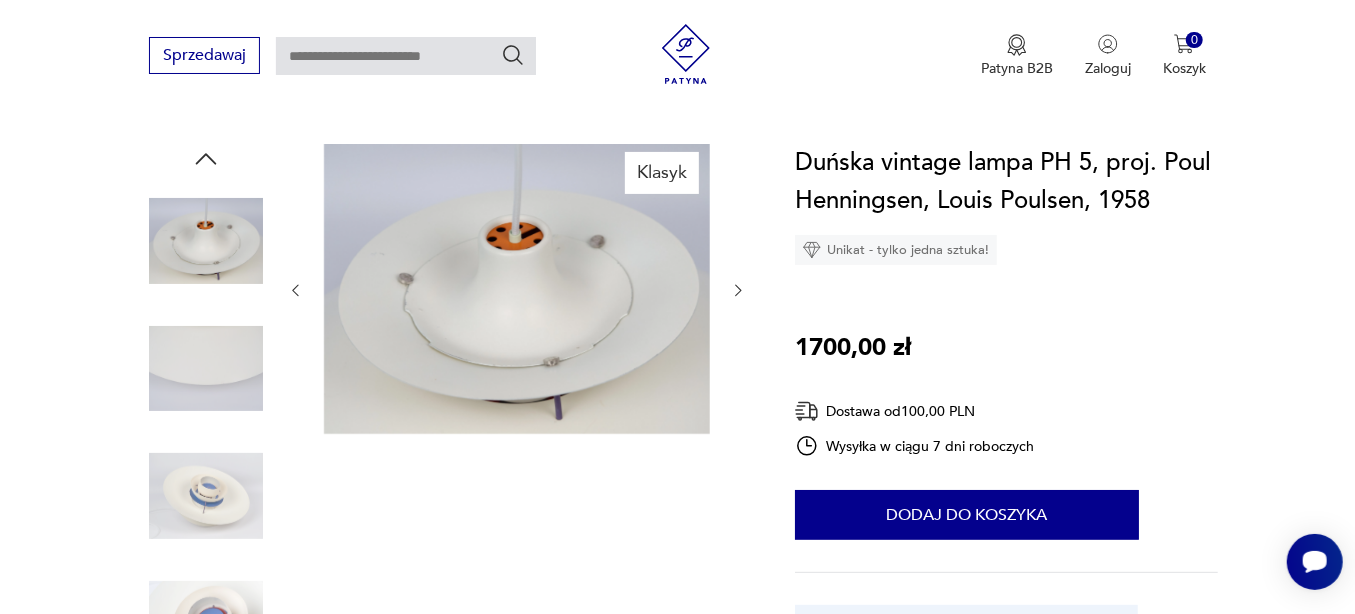 click at bounding box center (295, 290) 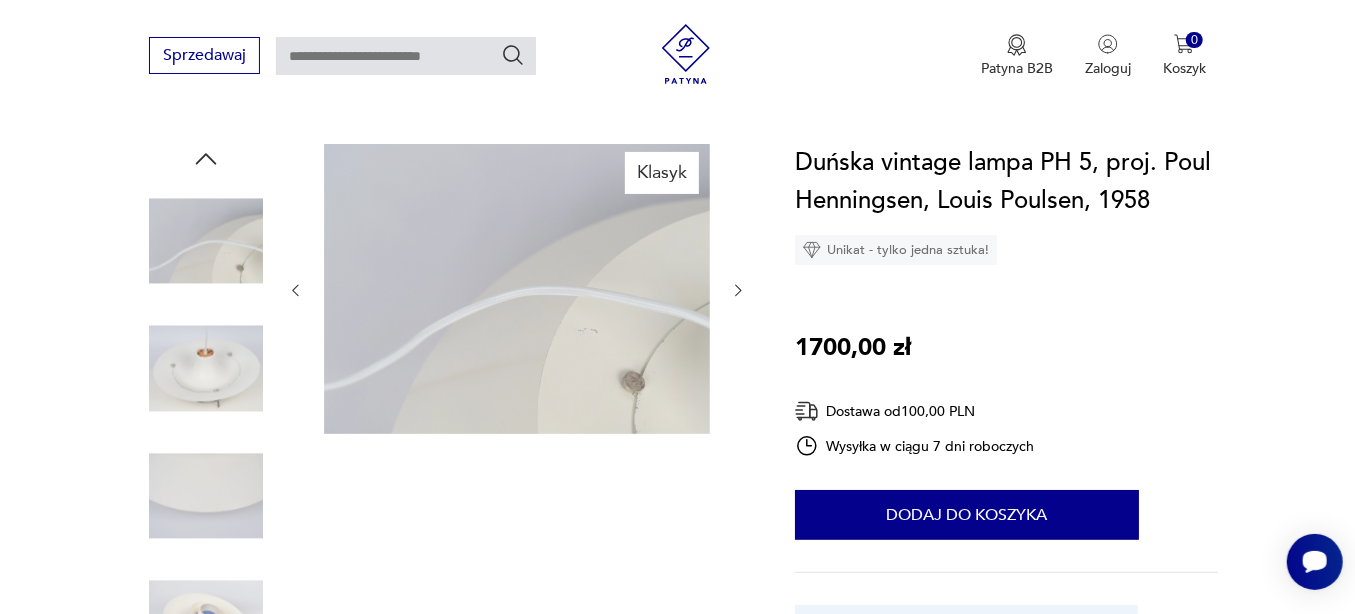 click at bounding box center (295, 290) 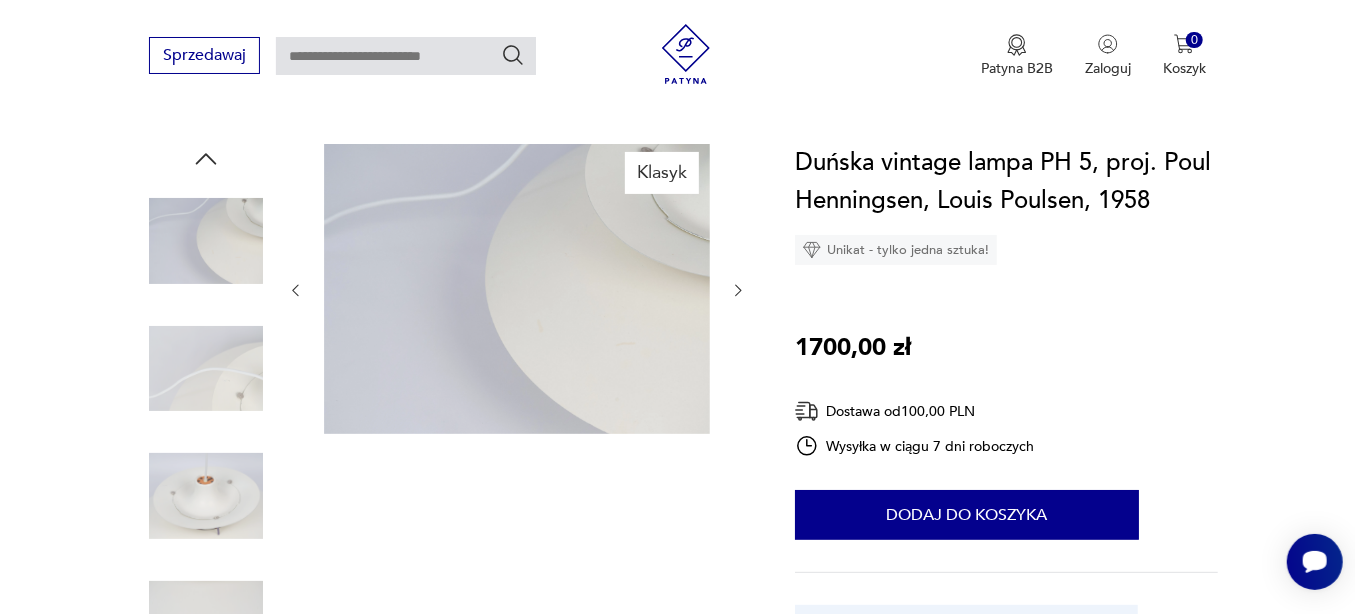 click at bounding box center (295, 290) 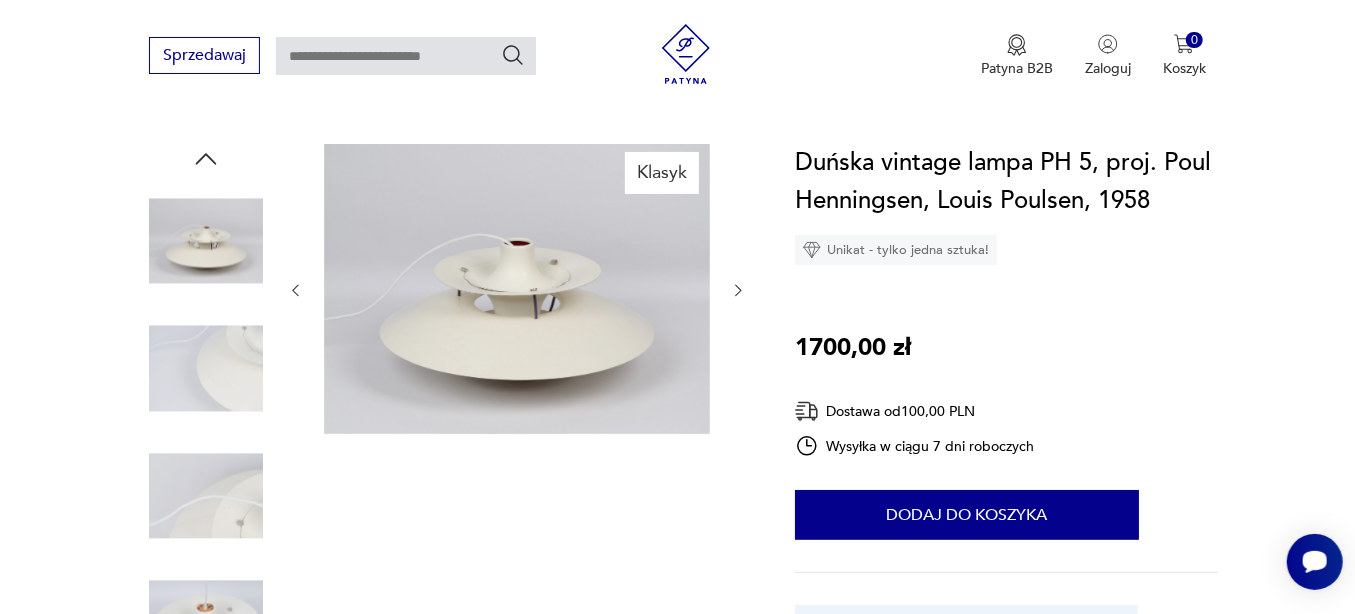 click at bounding box center (295, 290) 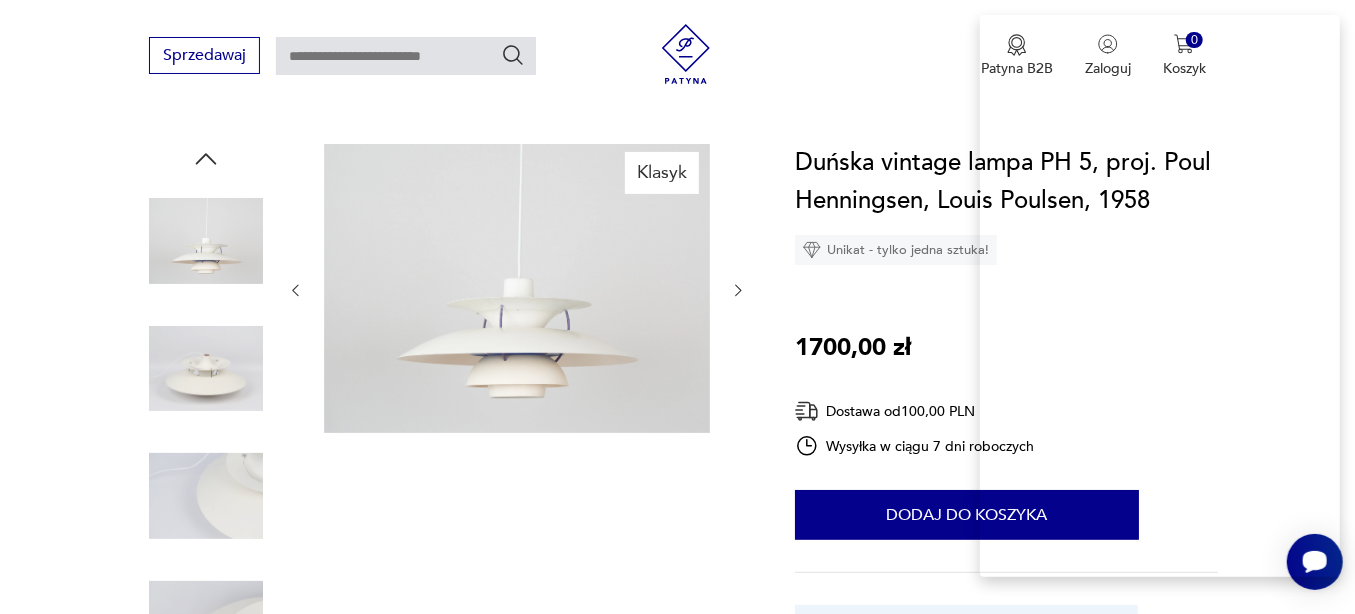 click at bounding box center (203, 4079) 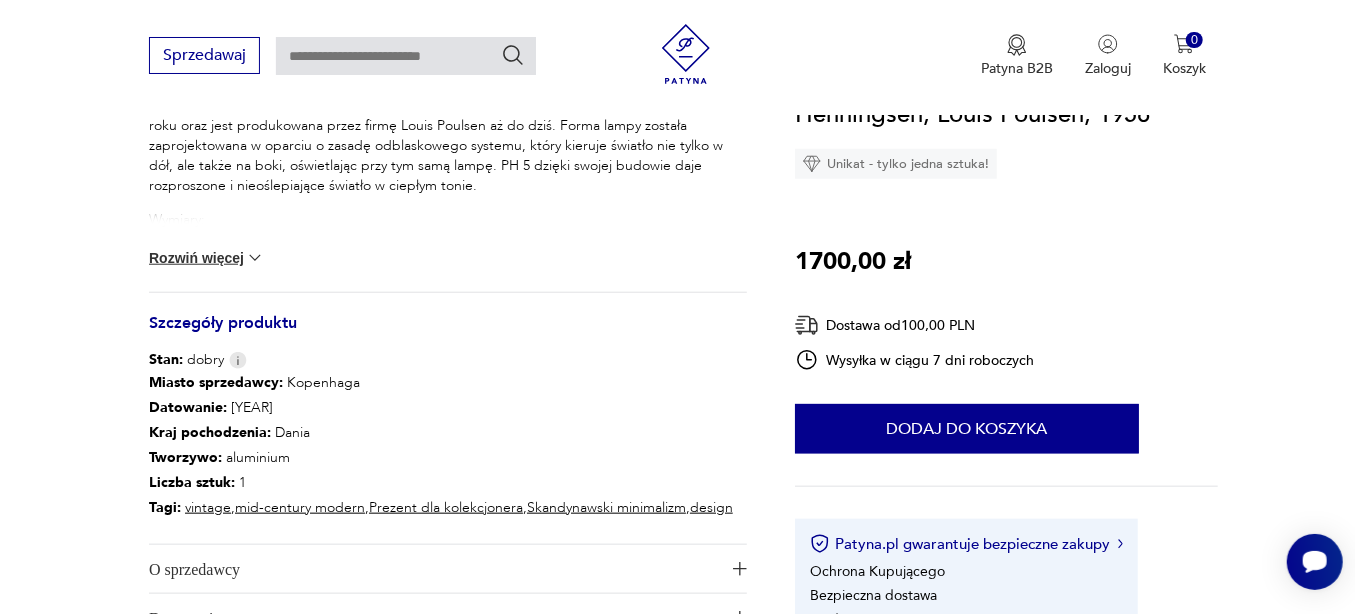 scroll, scrollTop: 769, scrollLeft: 0, axis: vertical 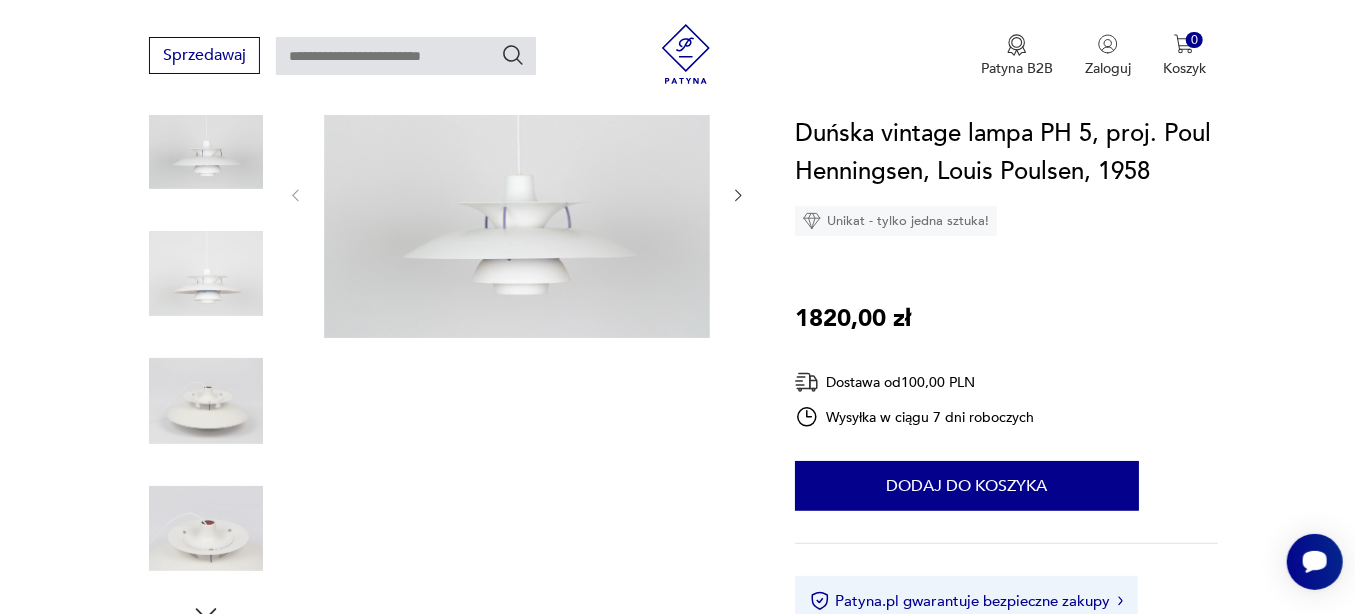 click at bounding box center [206, 274] 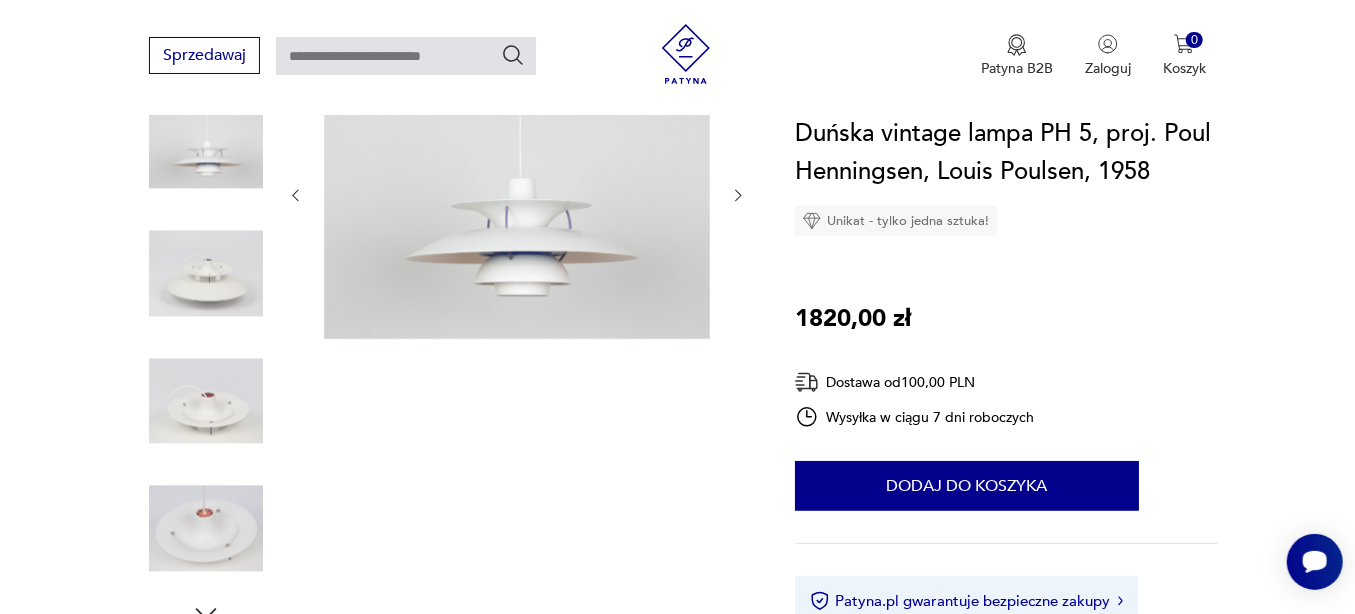 click at bounding box center [206, 274] 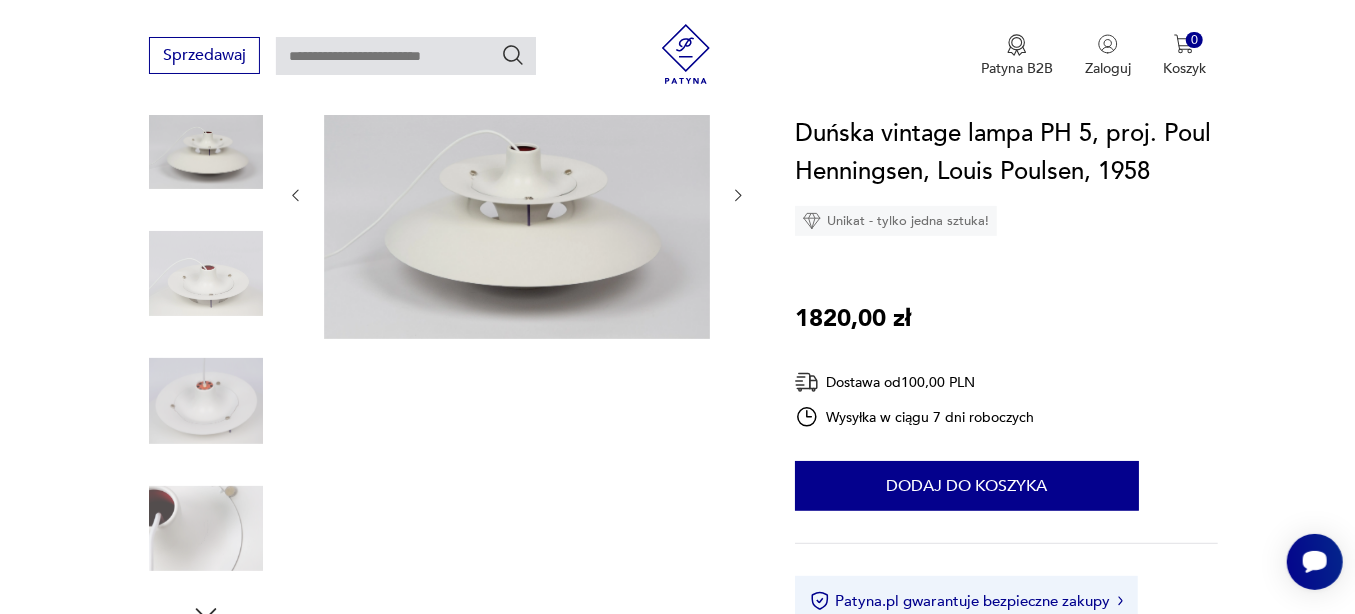 click at bounding box center [206, 274] 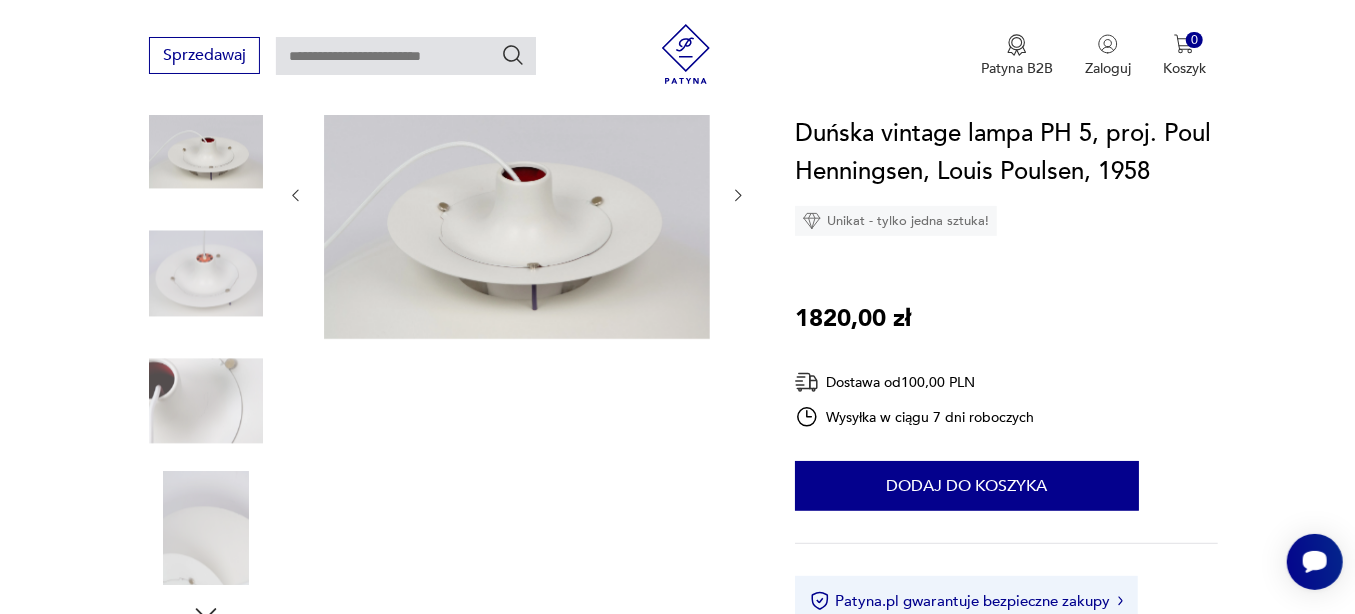 click at bounding box center (206, 274) 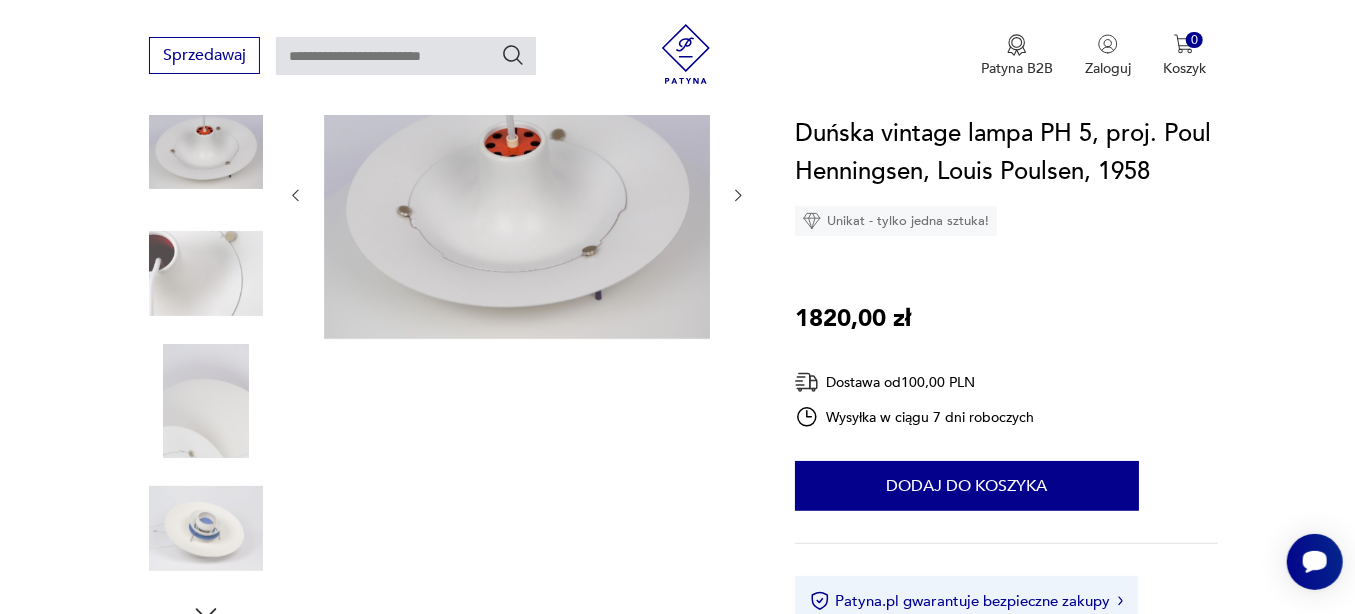 click at bounding box center (206, 274) 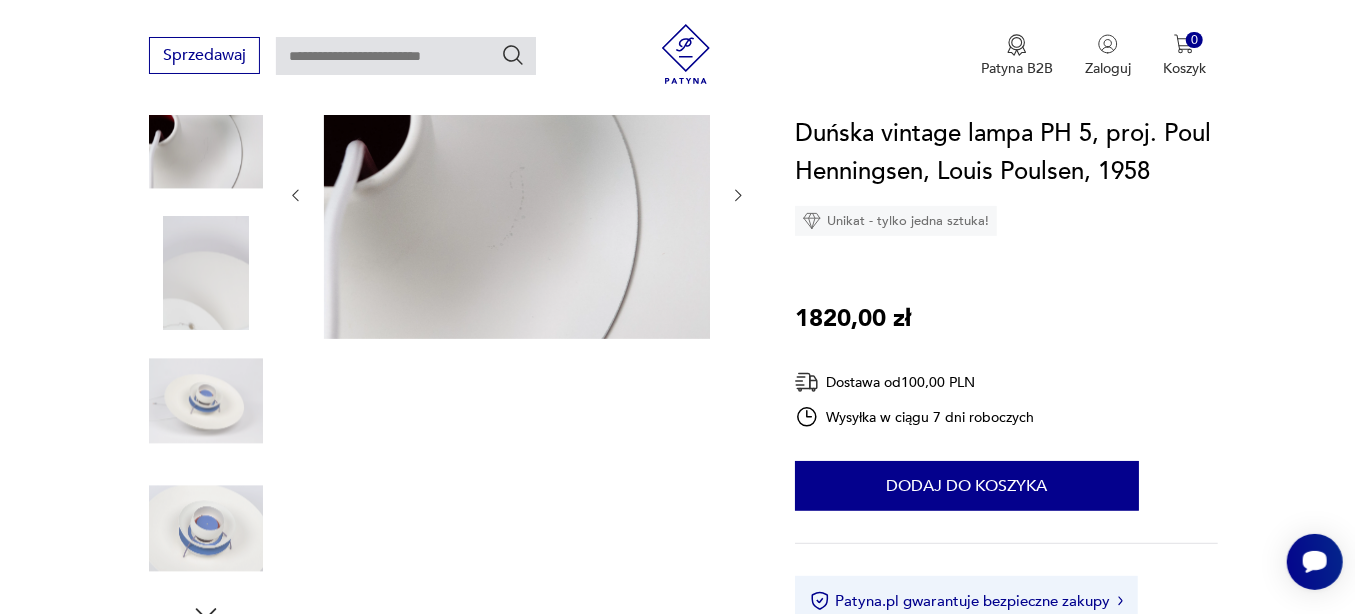click at bounding box center [206, 274] 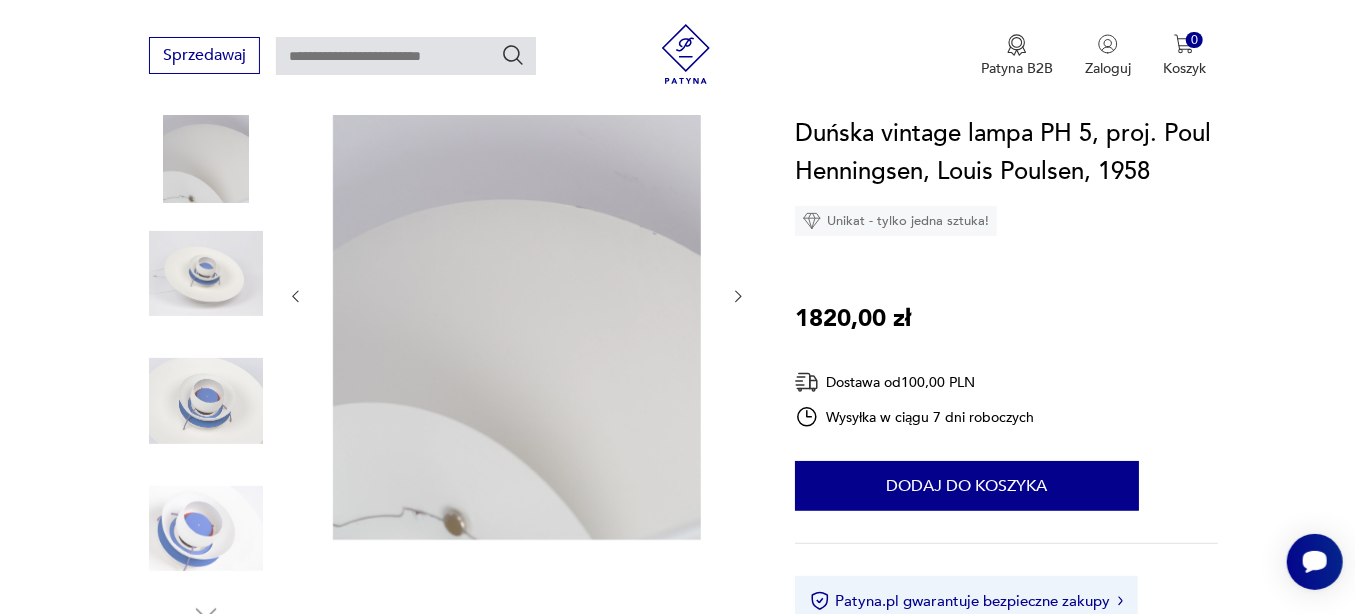 click at bounding box center [206, 274] 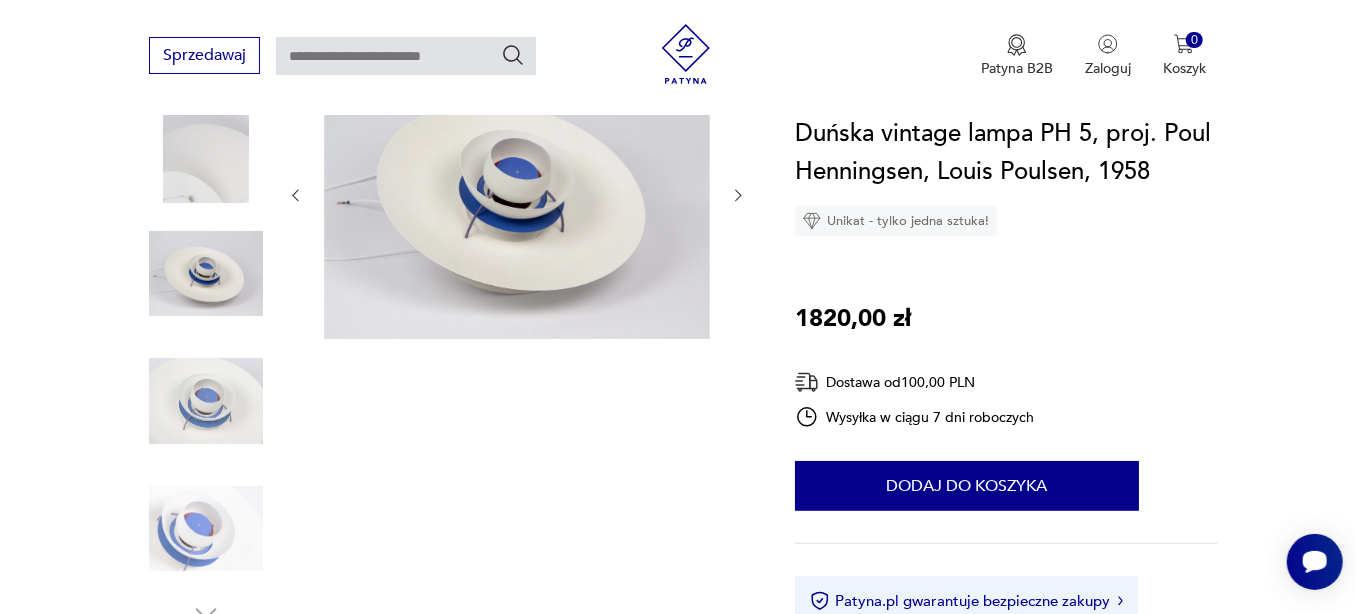 click at bounding box center (0, 0) 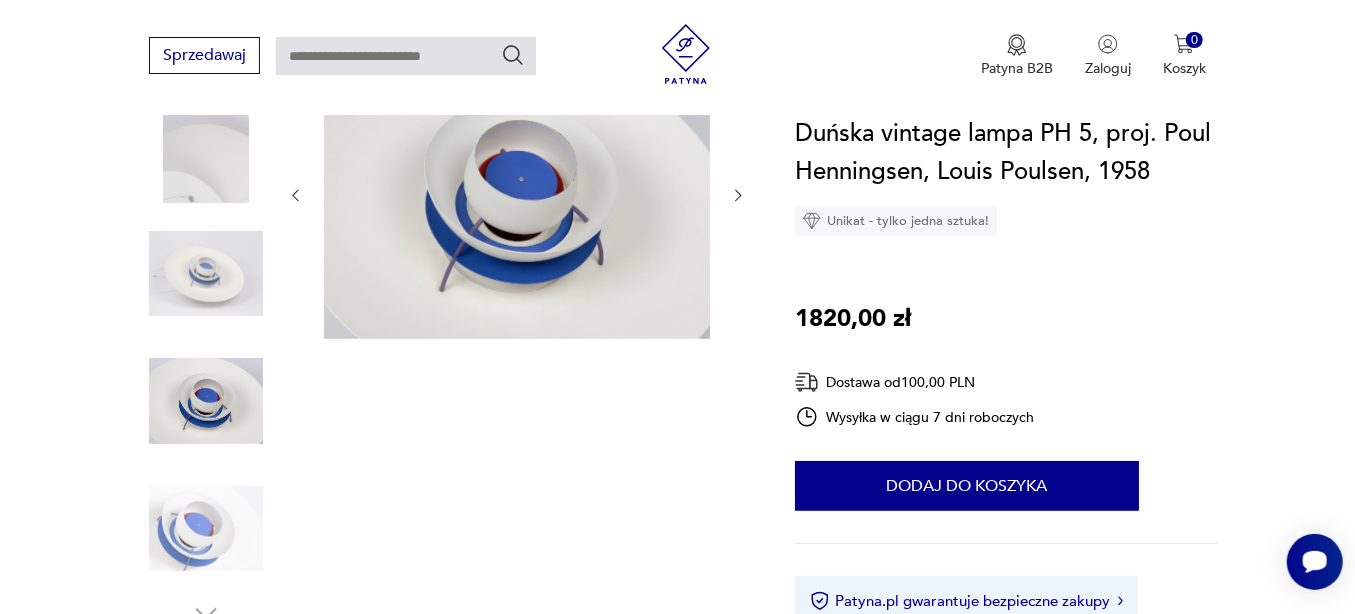click at bounding box center (0, 0) 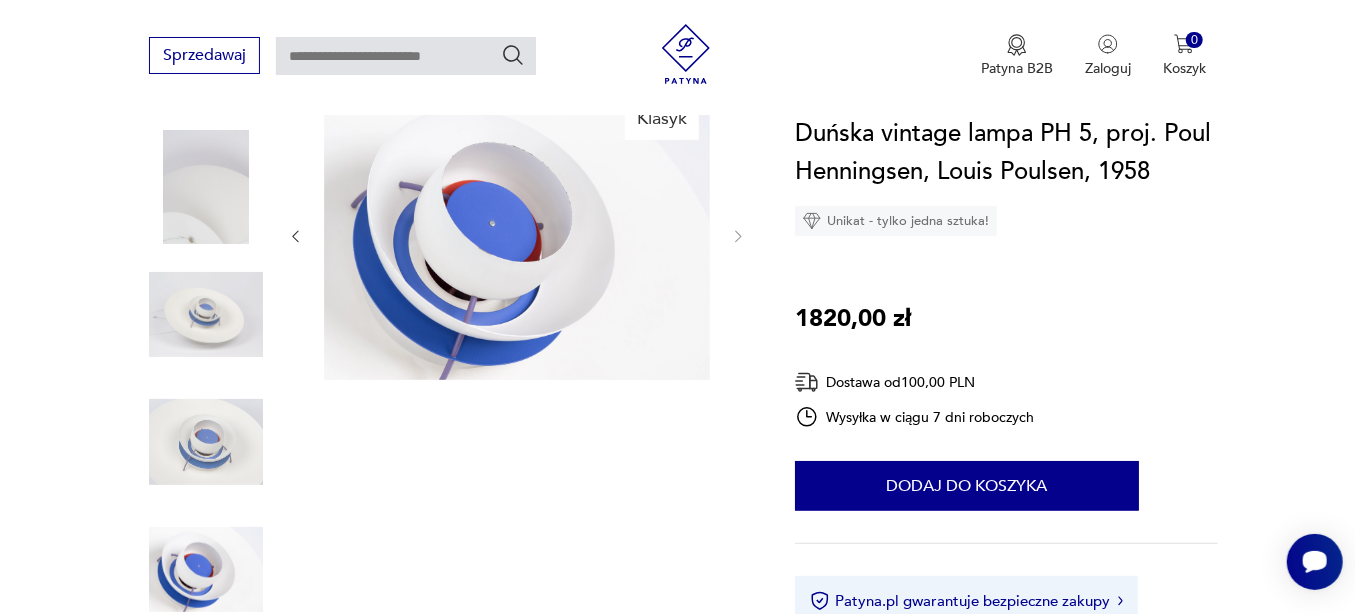 scroll, scrollTop: 186, scrollLeft: 0, axis: vertical 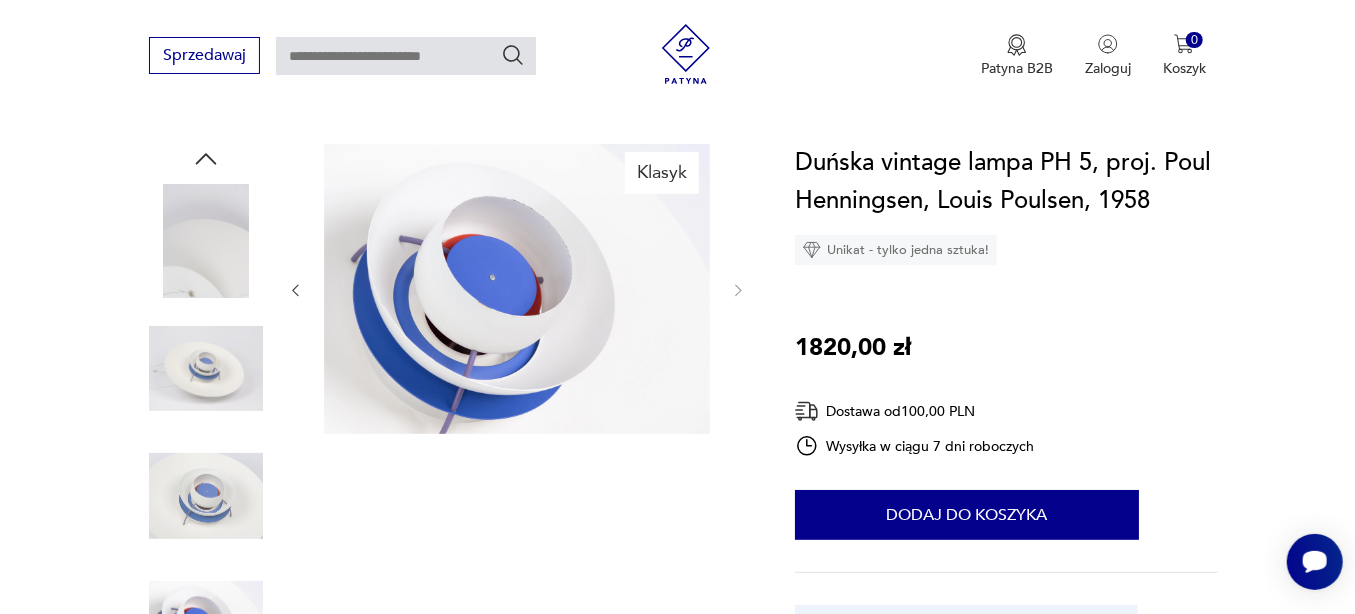 click at bounding box center (295, 290) 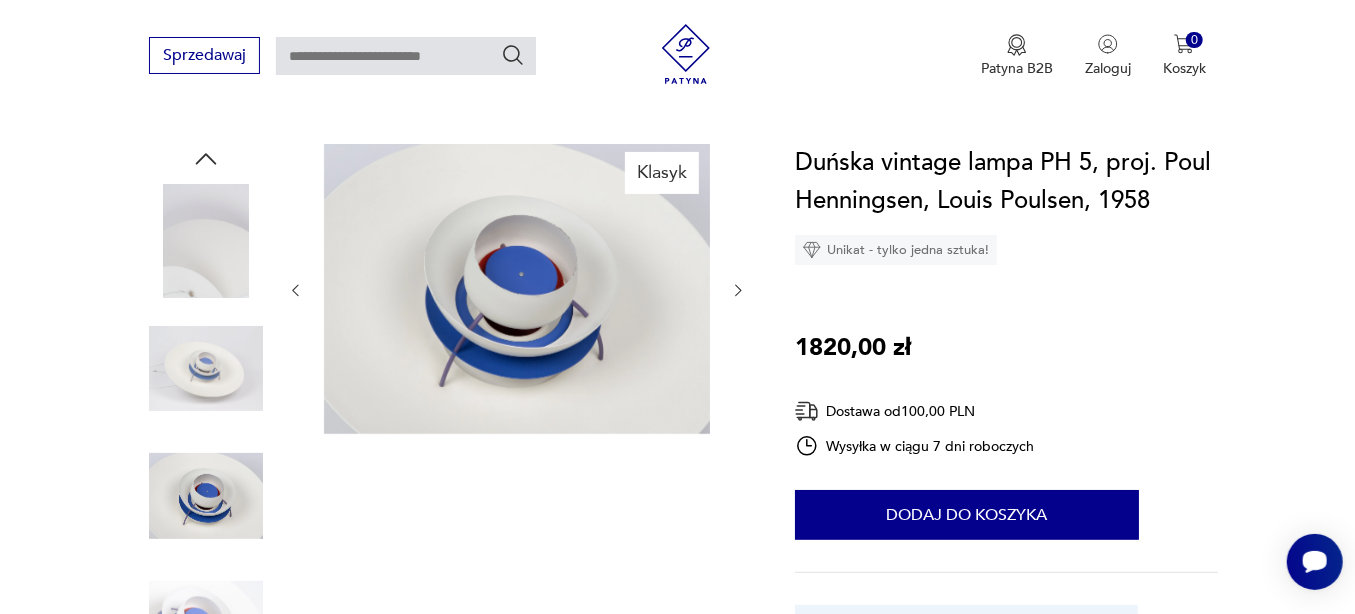 click at bounding box center (295, 290) 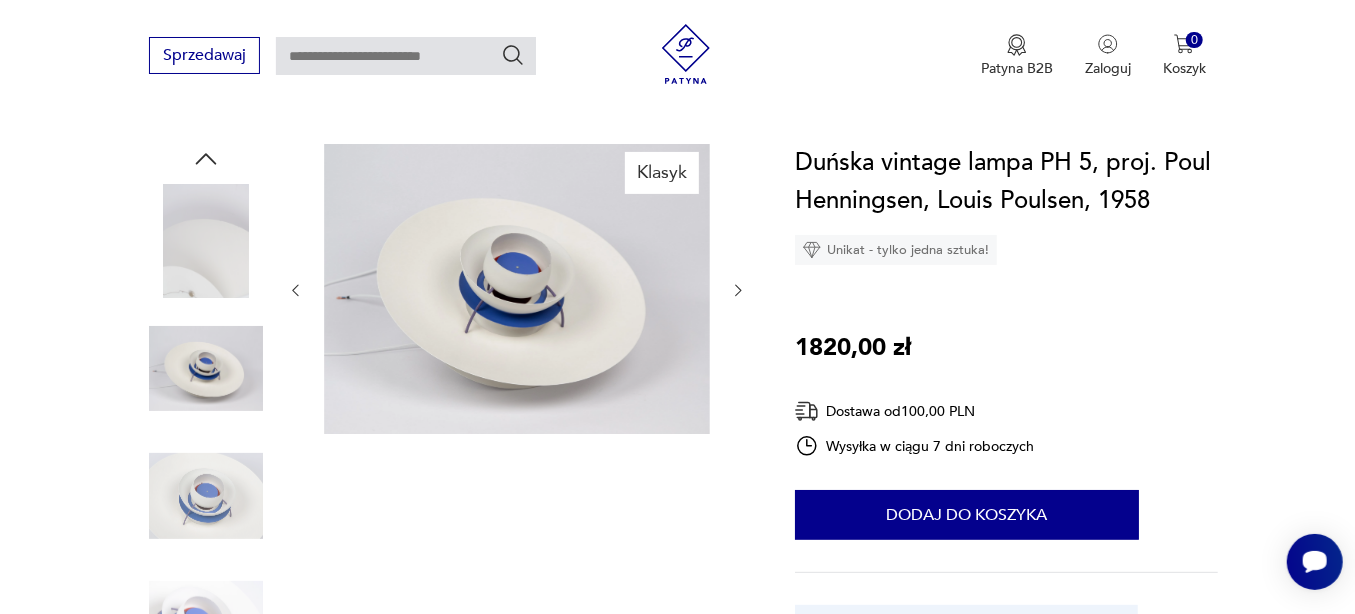 click at bounding box center (295, 290) 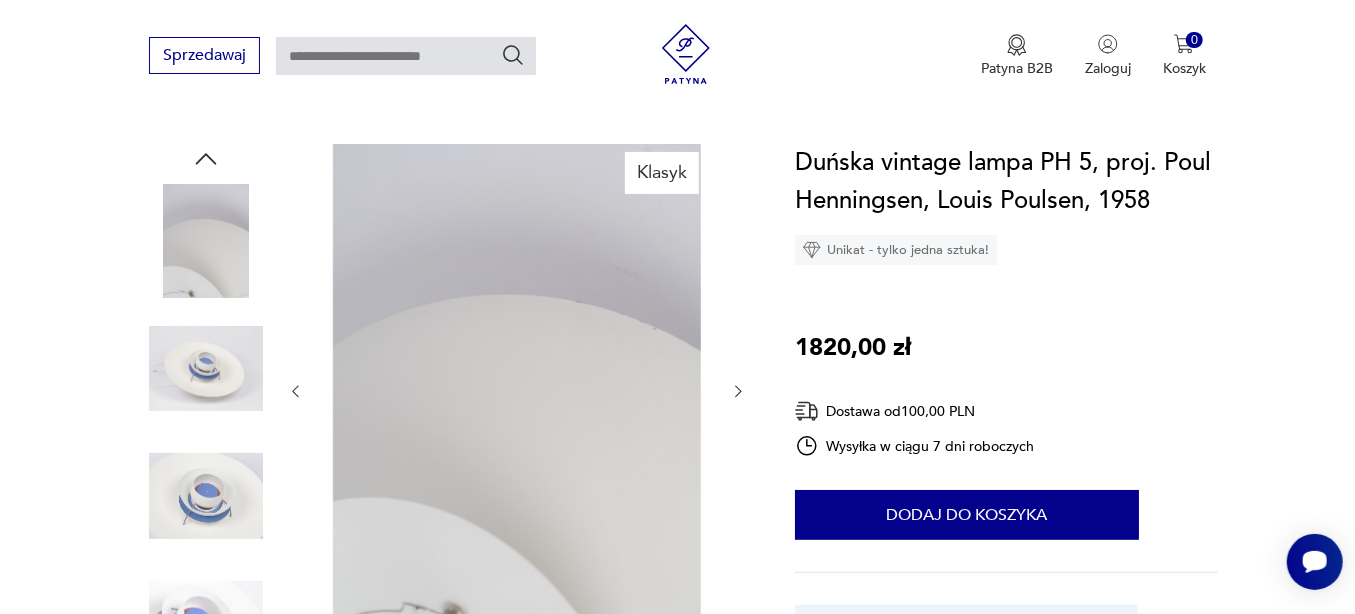 click at bounding box center (517, 391) 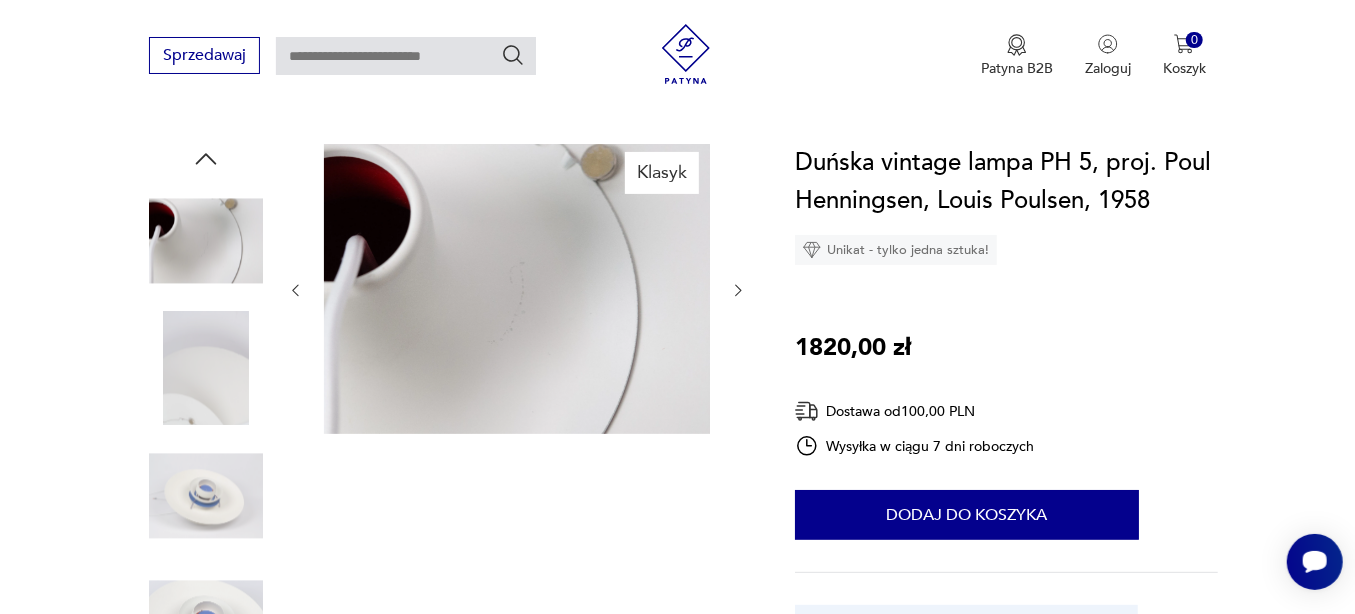 click at bounding box center (295, 290) 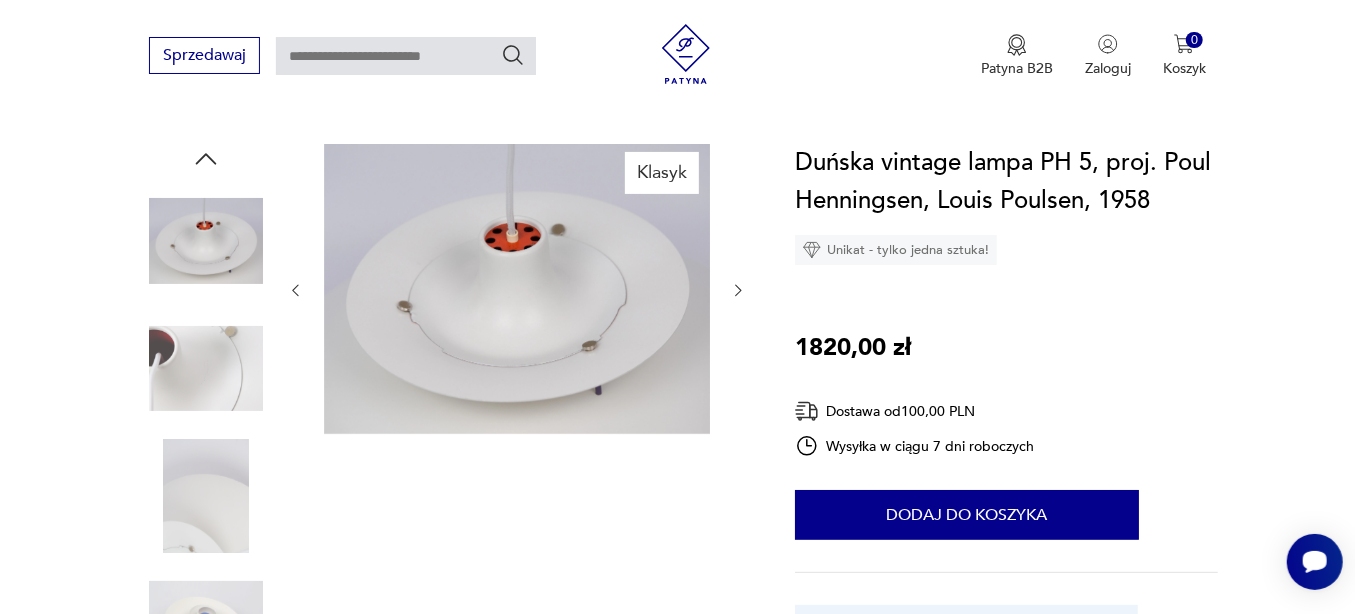 click at bounding box center (295, 290) 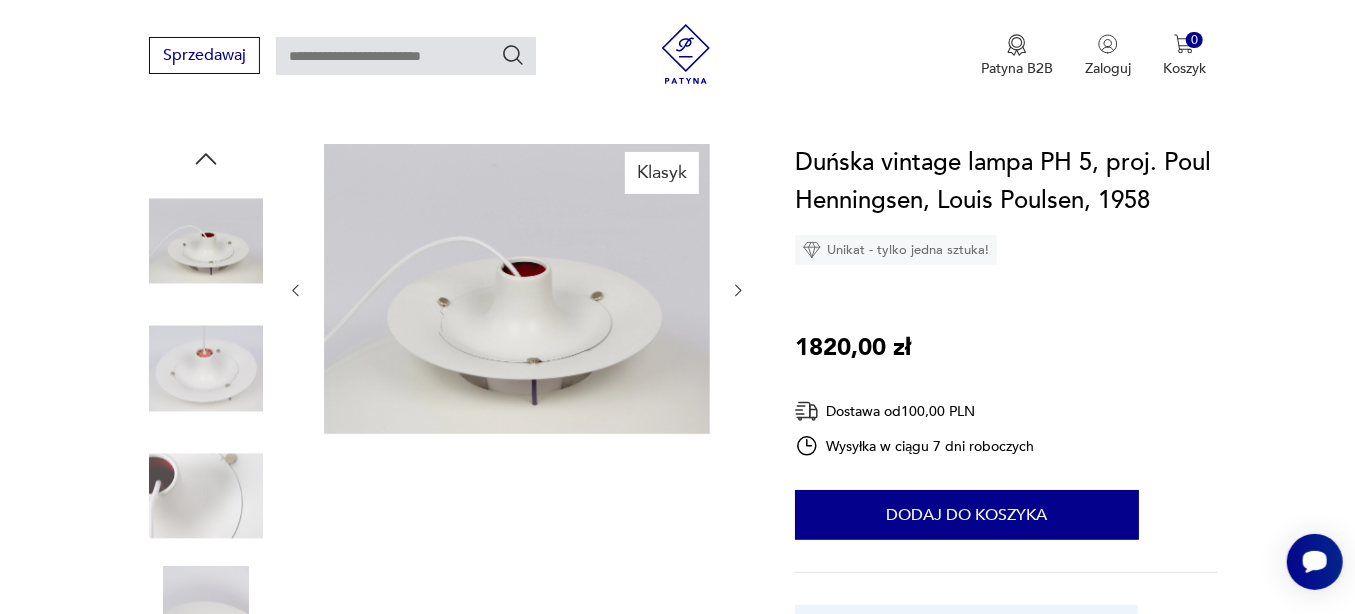 click at bounding box center [295, 290] 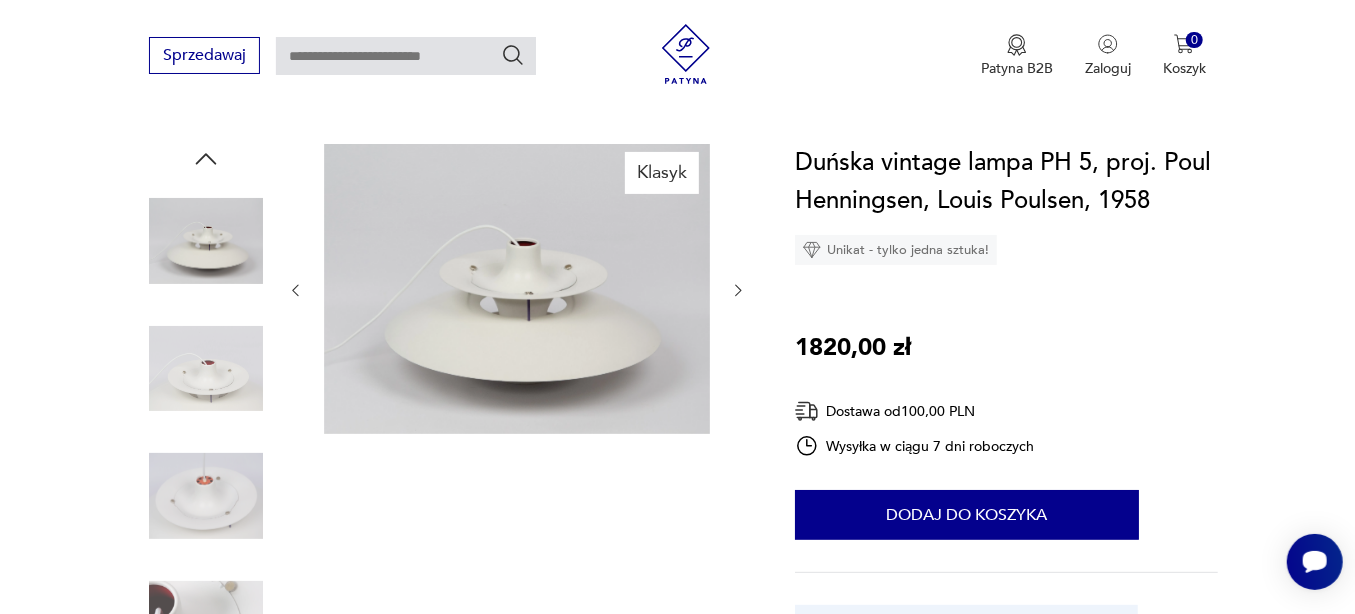 click at bounding box center (295, 290) 